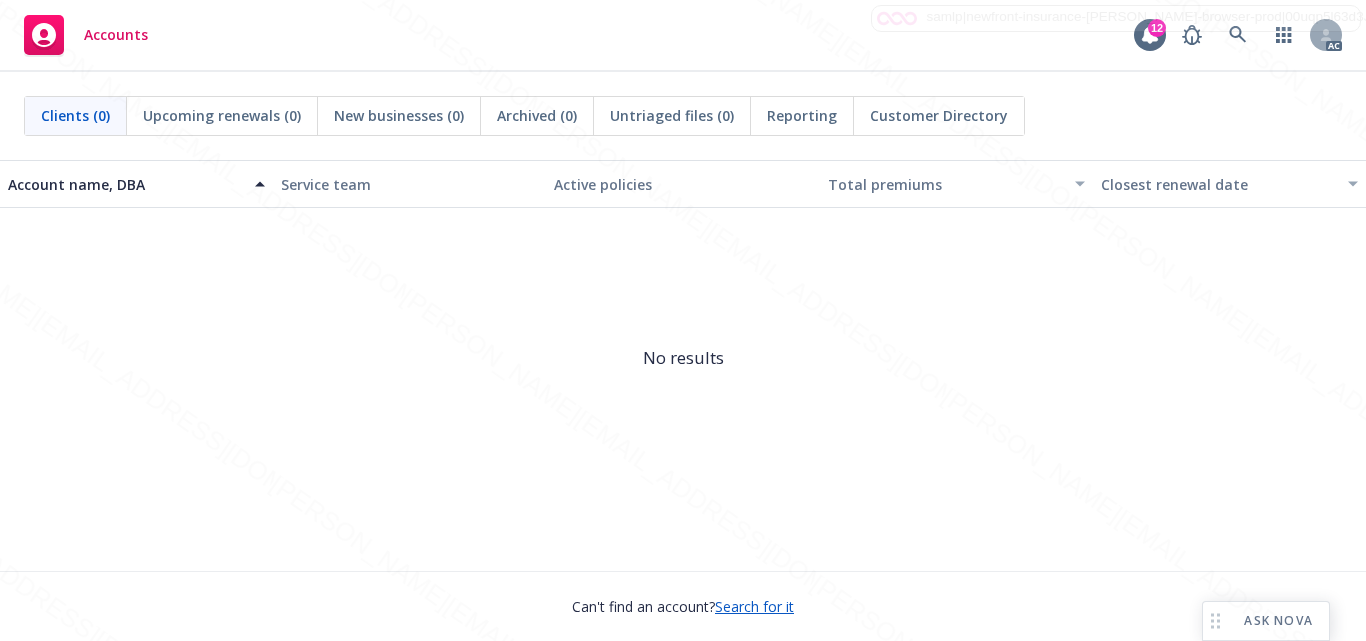 scroll, scrollTop: 0, scrollLeft: 0, axis: both 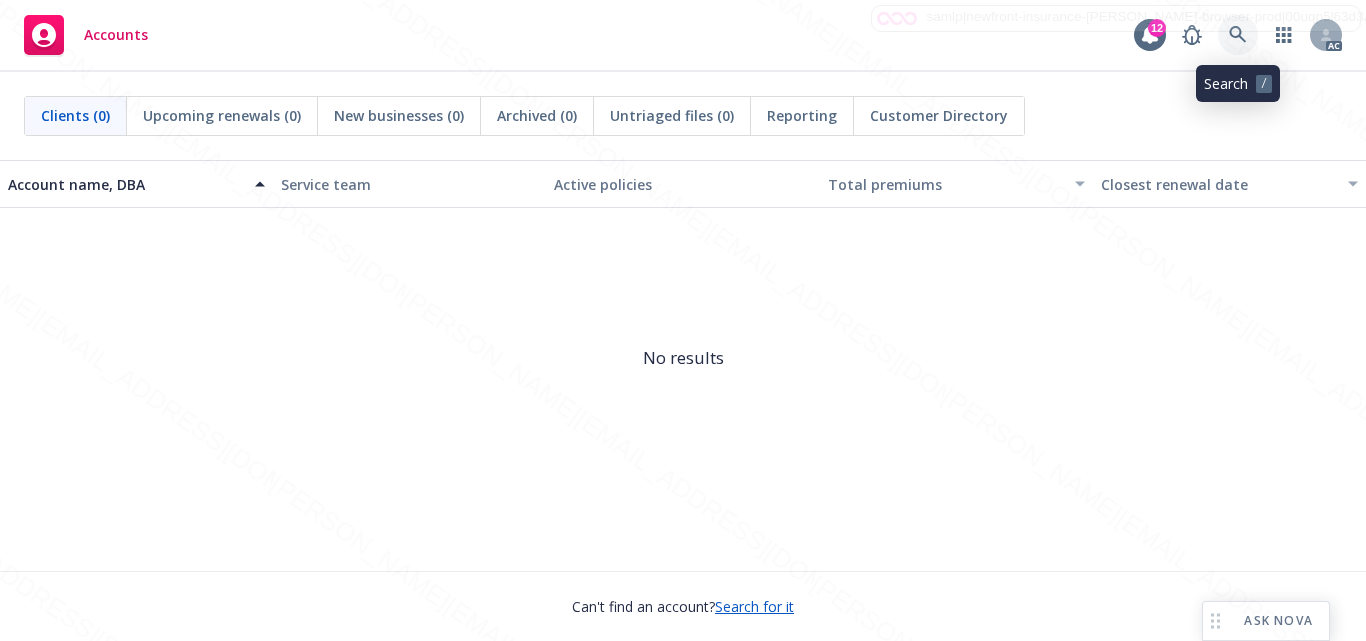 click 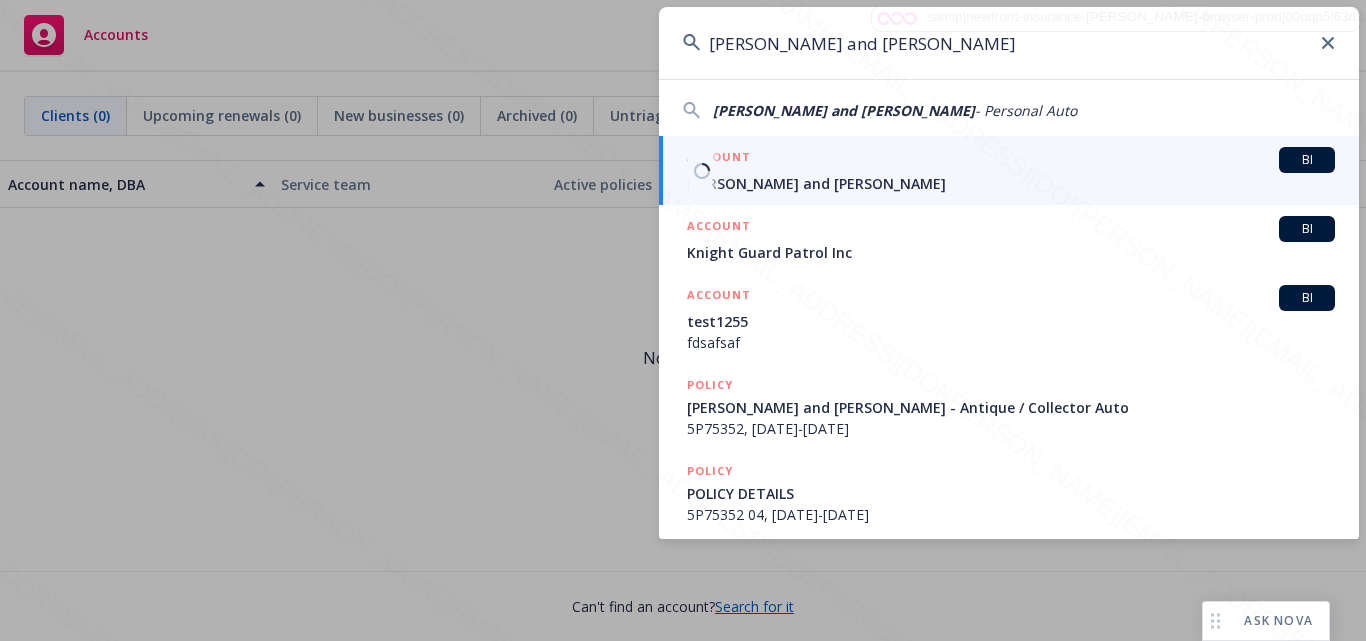 type on "[PERSON_NAME] and [PERSON_NAME]" 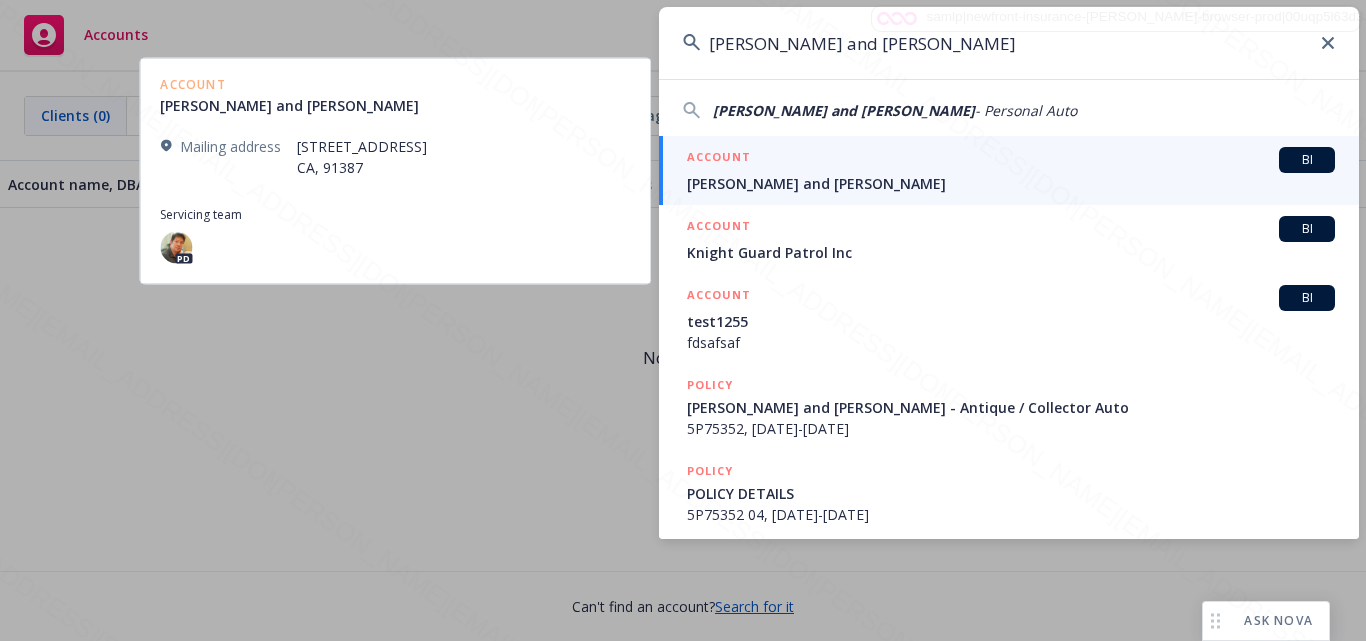 click on "[PERSON_NAME] and [PERSON_NAME]" at bounding box center [1011, 183] 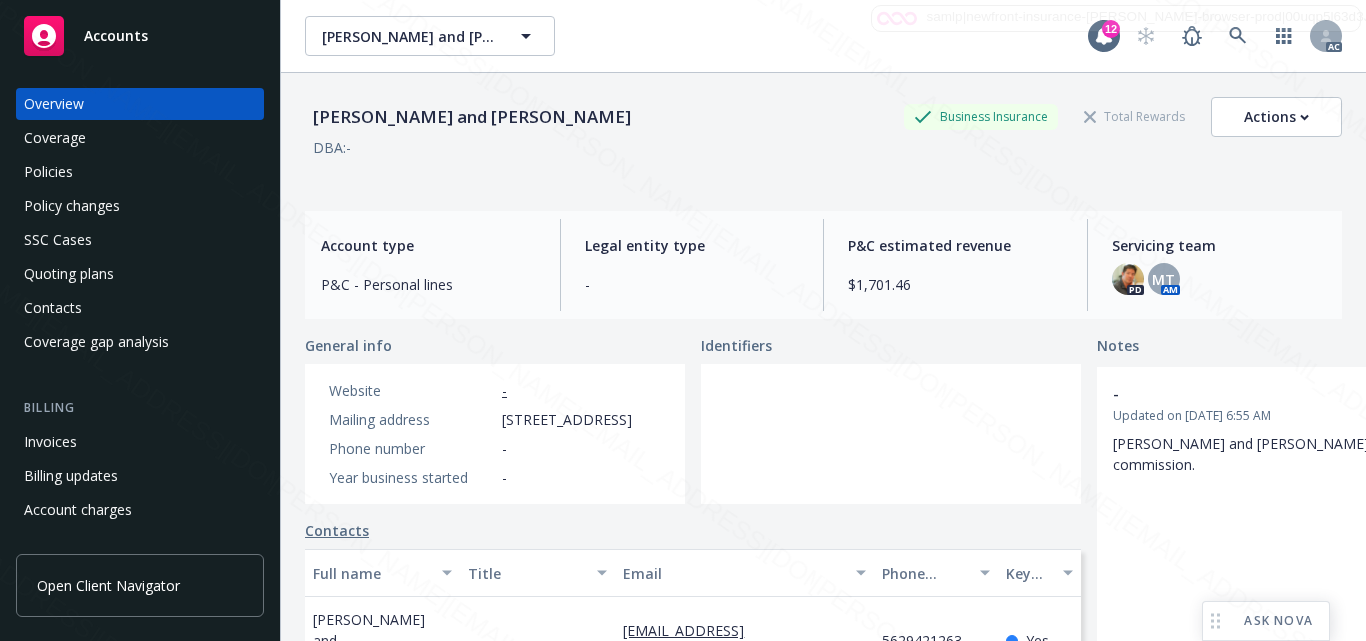 click on "General info Website - Mailing address [STREET_ADDRESS] Phone number - Year business started - Identifiers" at bounding box center (693, 419) 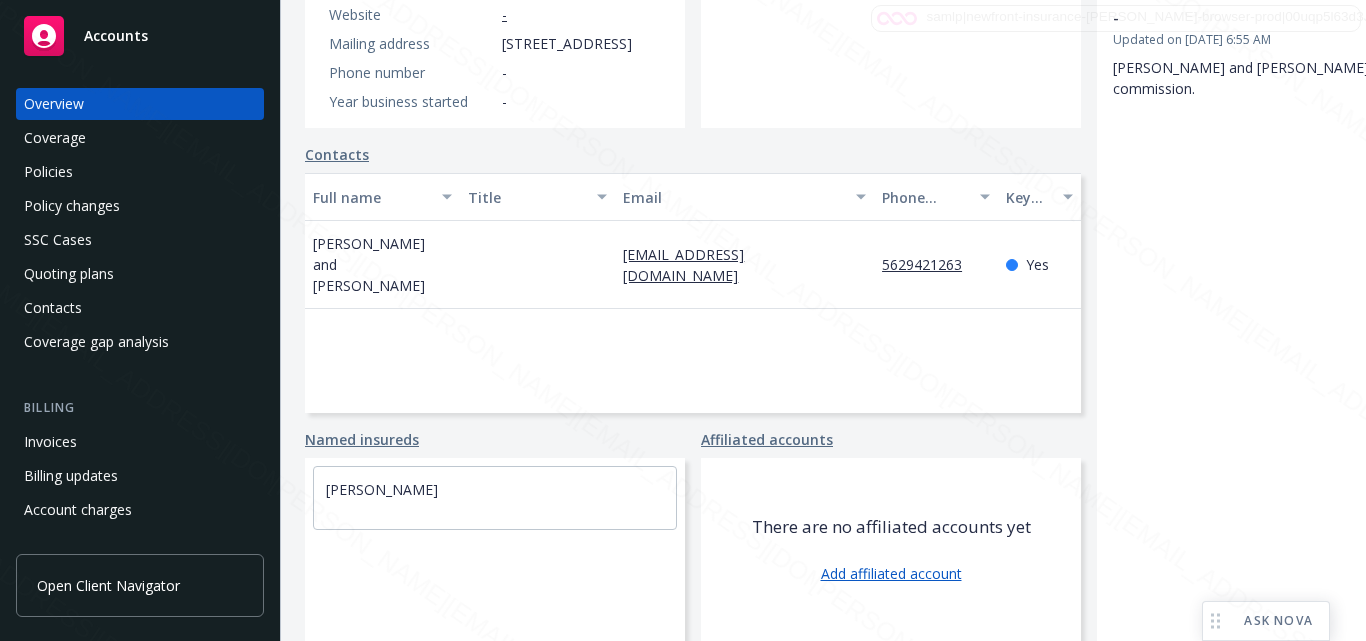 scroll, scrollTop: 0, scrollLeft: 0, axis: both 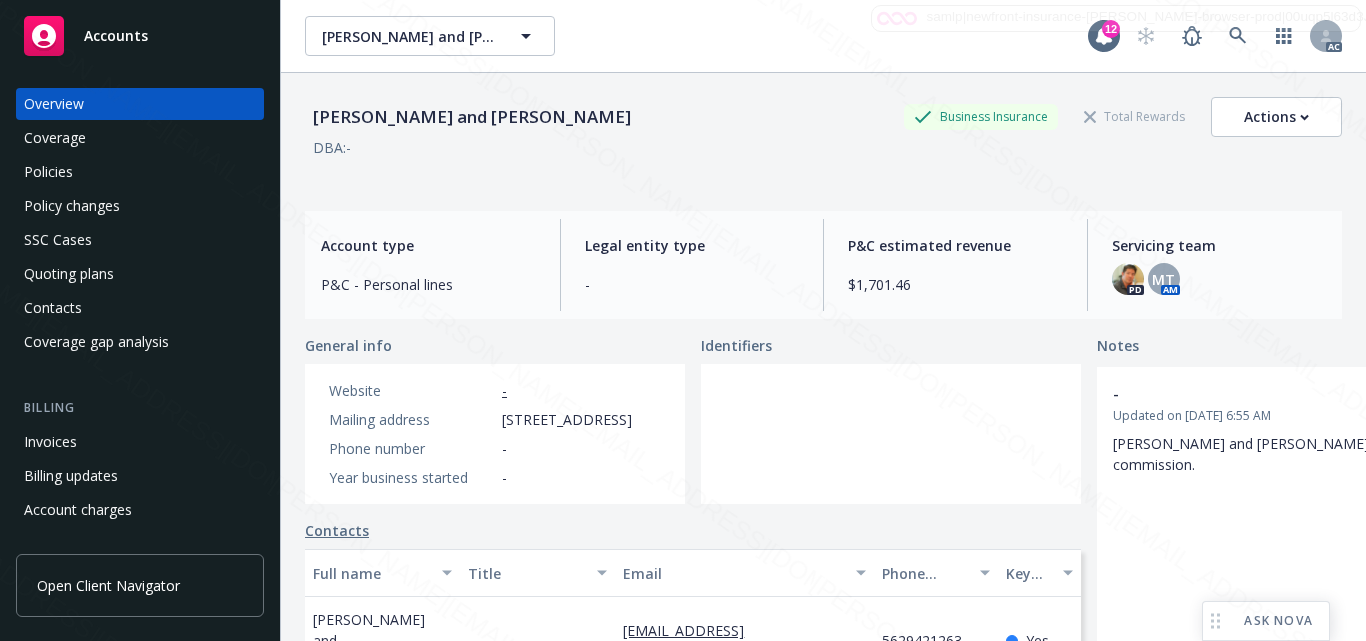 click at bounding box center [891, 434] 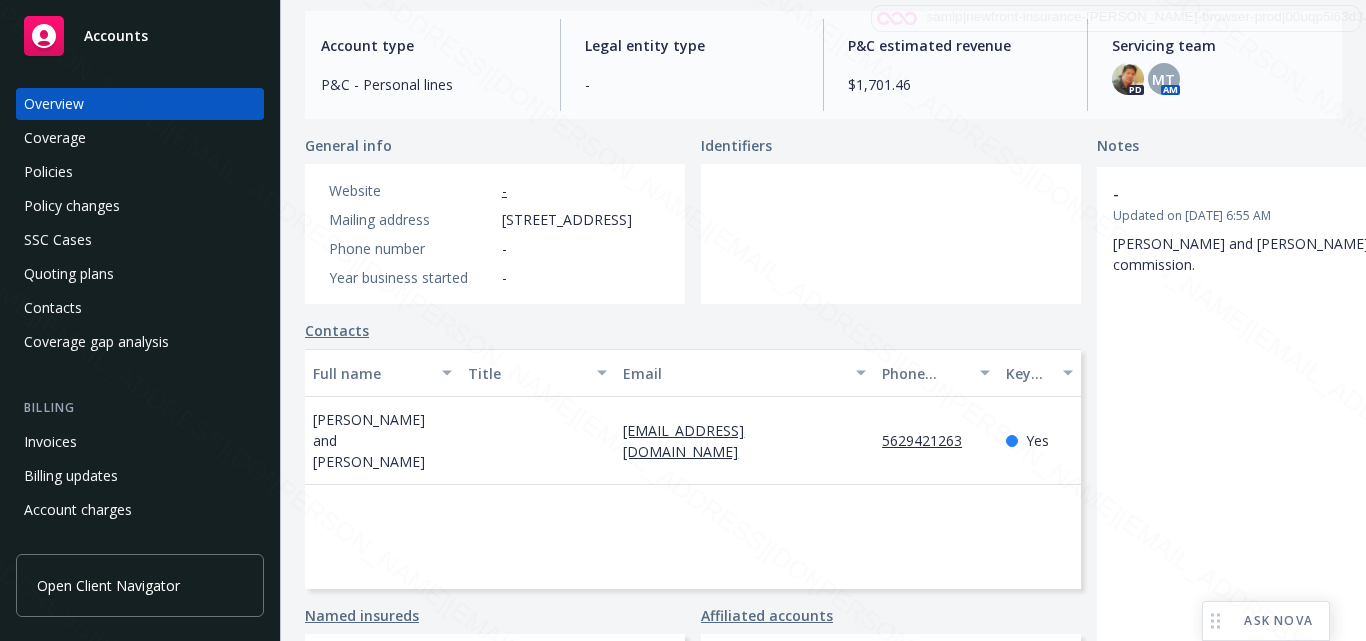 scroll, scrollTop: 300, scrollLeft: 0, axis: vertical 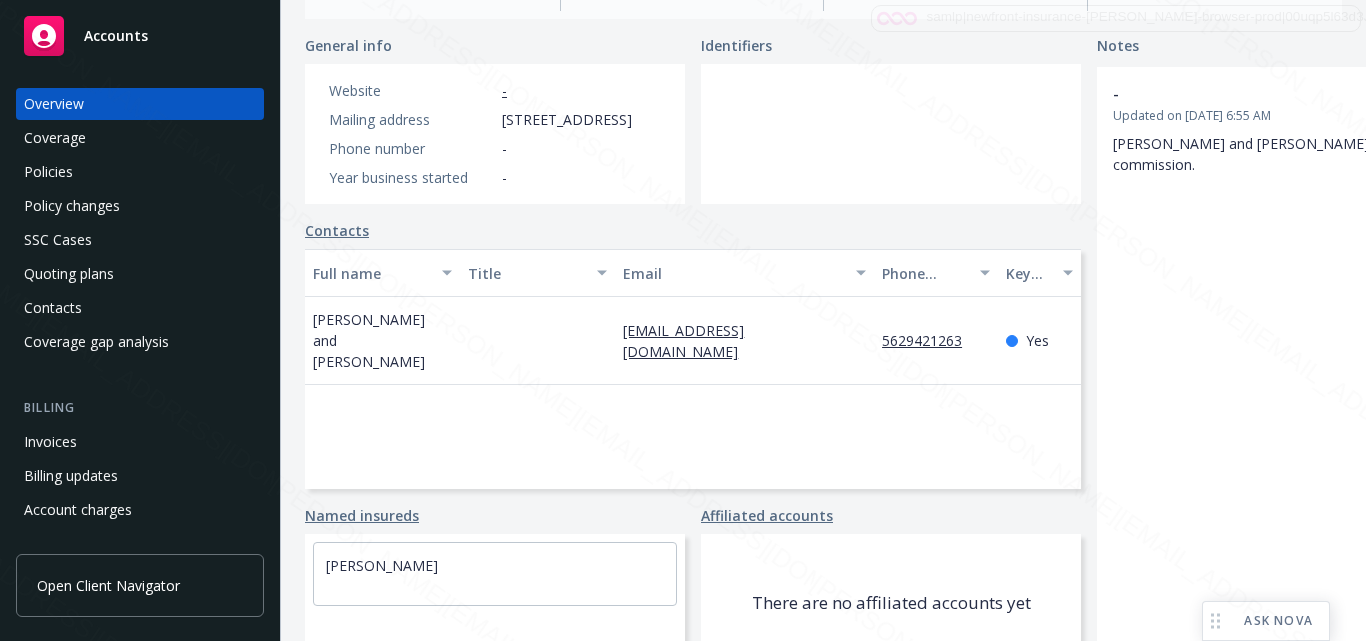 click on "Full name Title Email Phone number Key contact [PERSON_NAME] and [PERSON_NAME] [EMAIL_ADDRESS][DOMAIN_NAME] 5629421263 Yes" at bounding box center (693, 369) 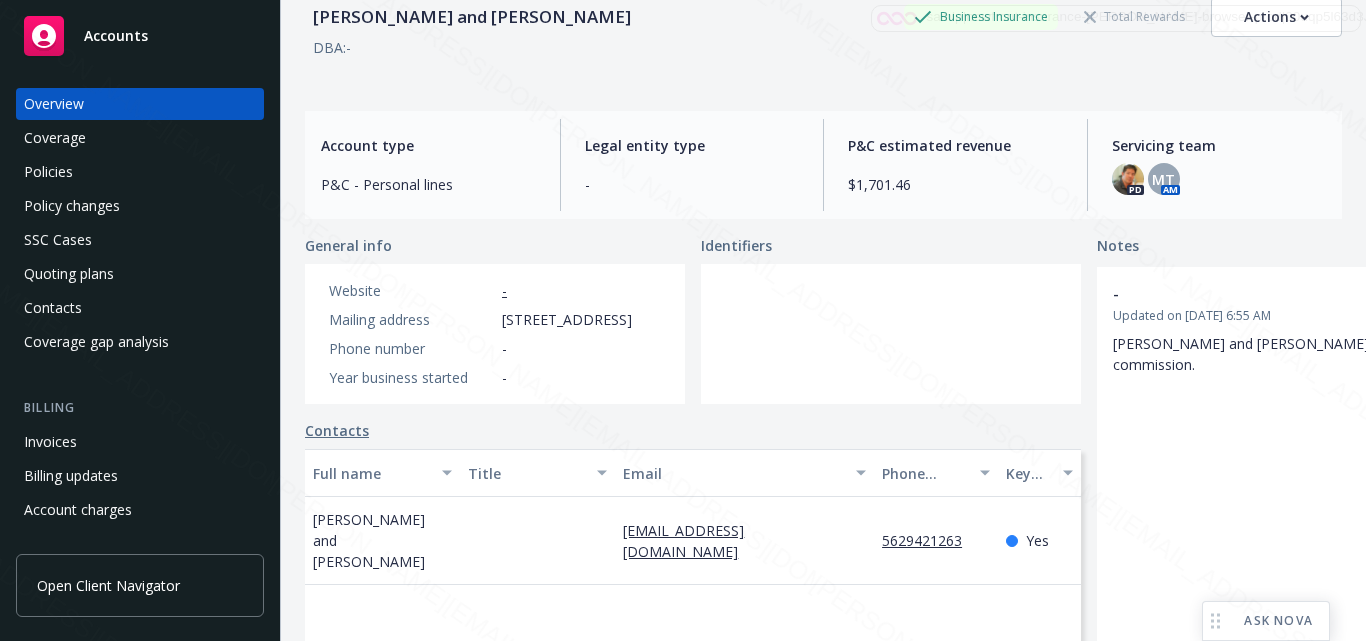 scroll, scrollTop: 0, scrollLeft: 0, axis: both 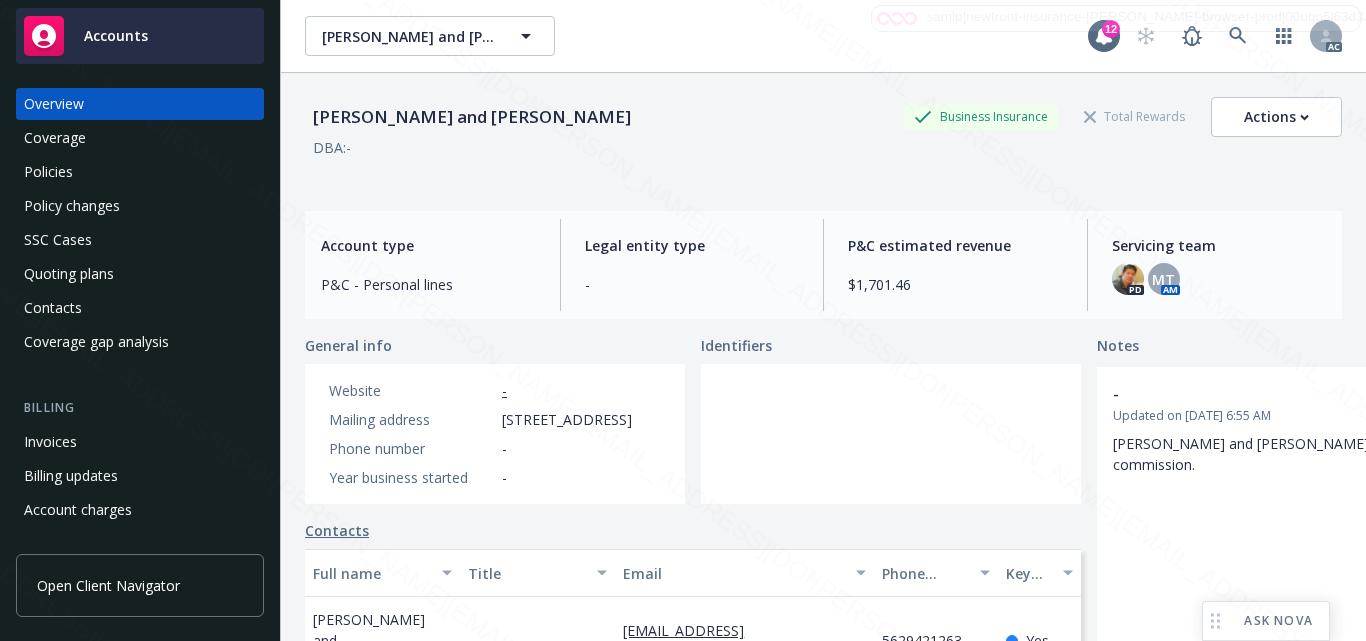 click on "Accounts" at bounding box center [116, 36] 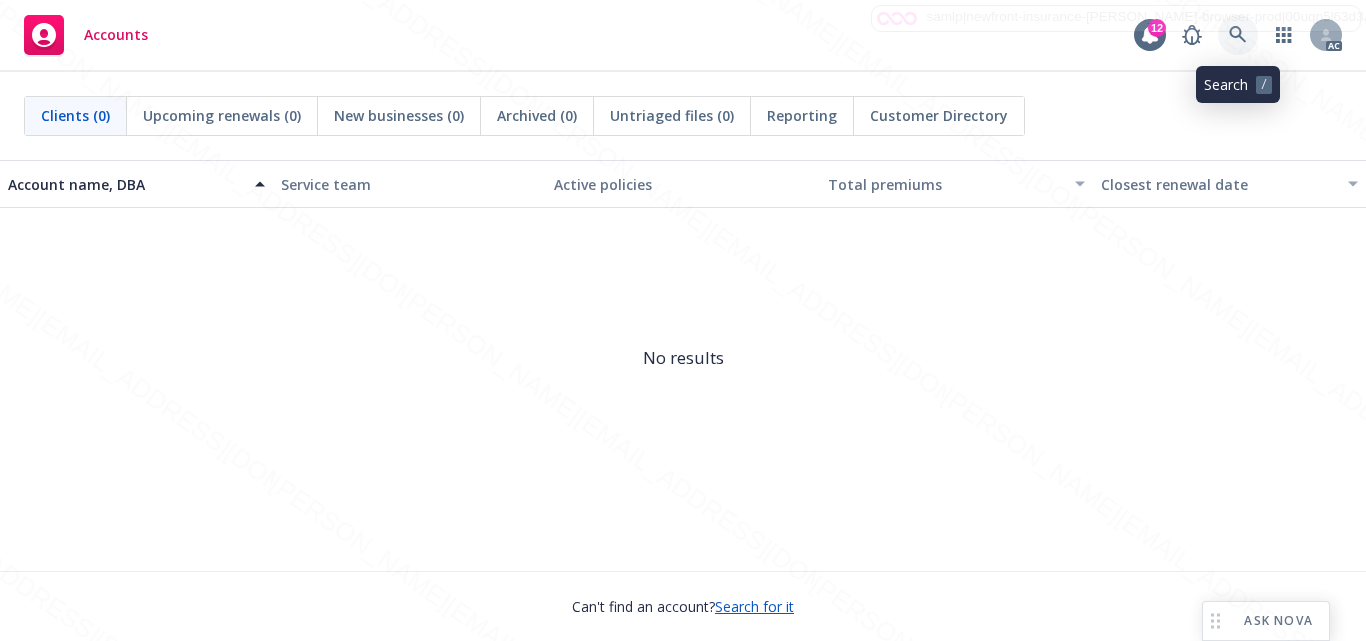 click 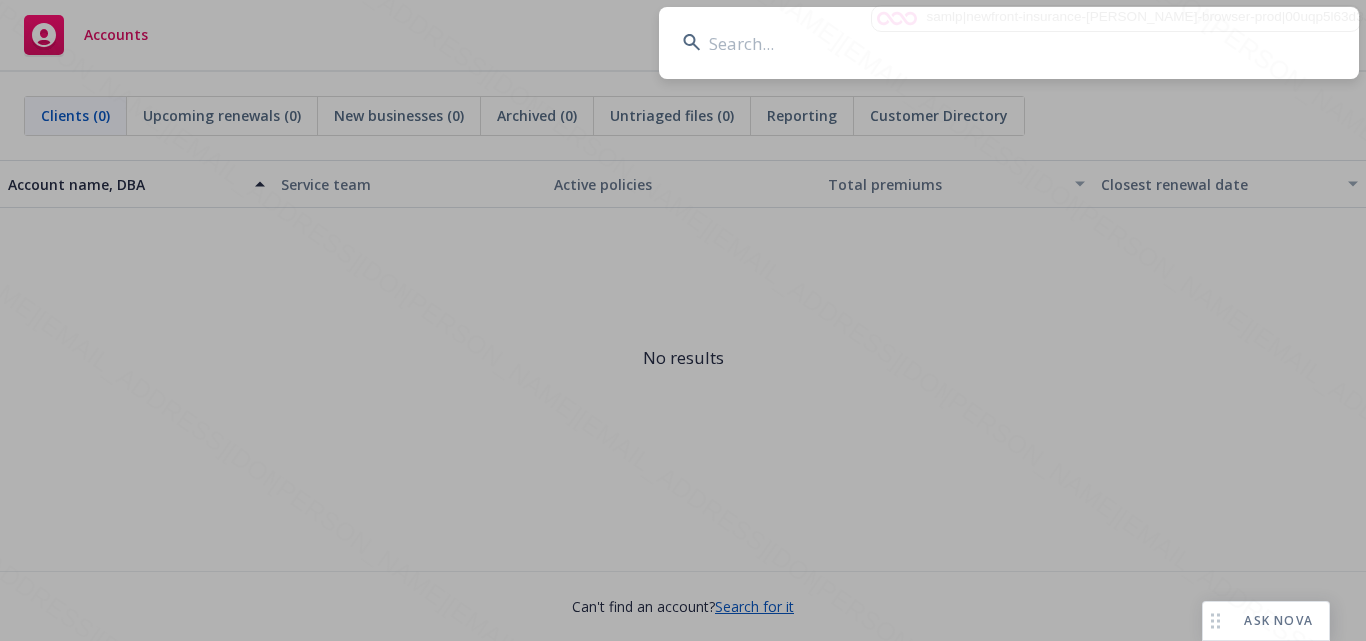 type on "[PERSON_NAME]" 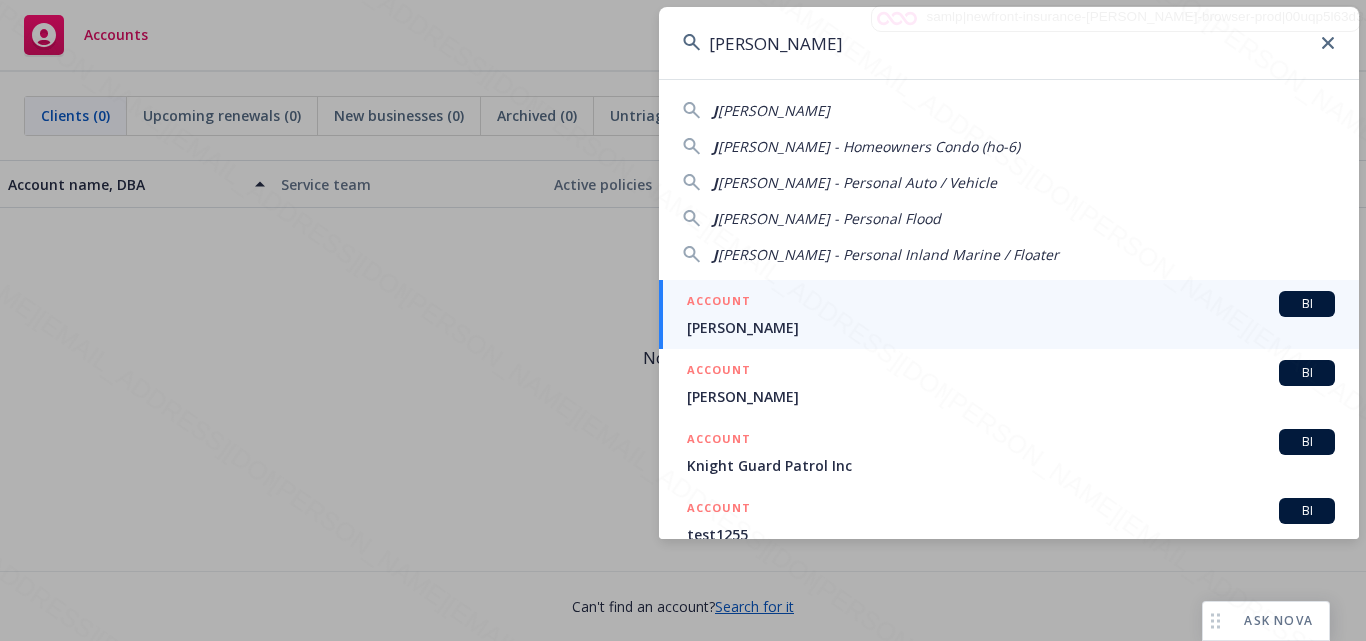 click on "ACCOUNT BI" at bounding box center (1011, 304) 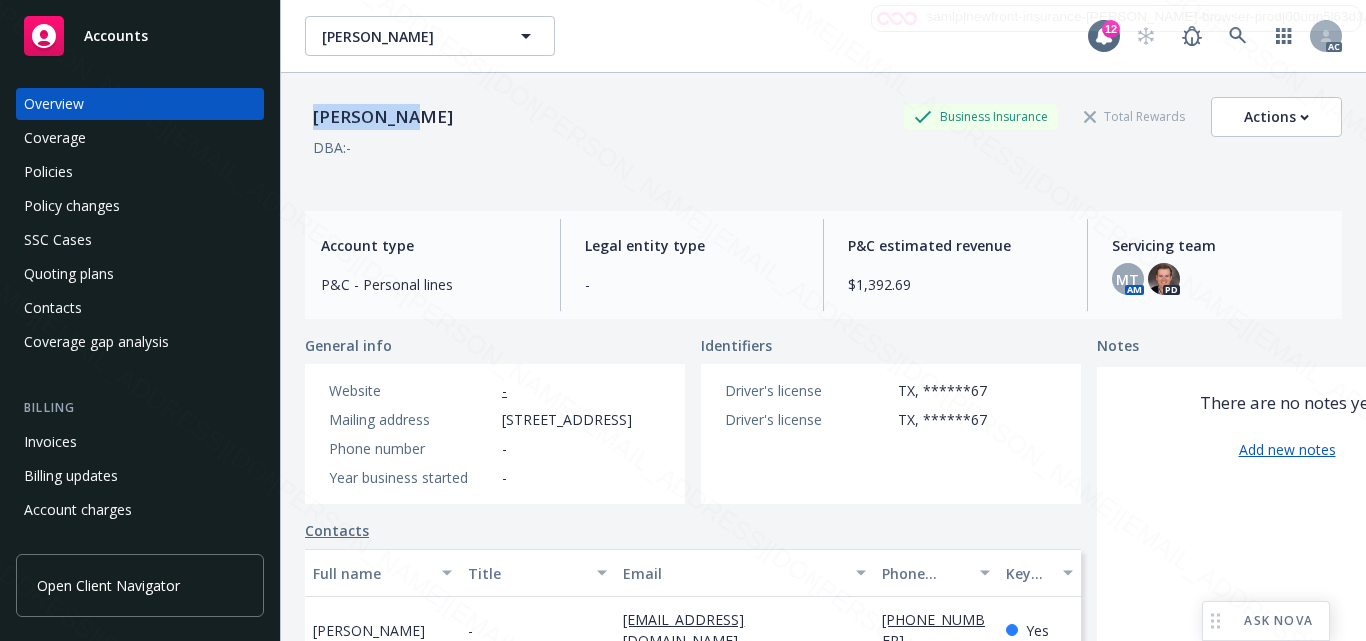 drag, startPoint x: 311, startPoint y: 117, endPoint x: 409, endPoint y: 116, distance: 98.005104 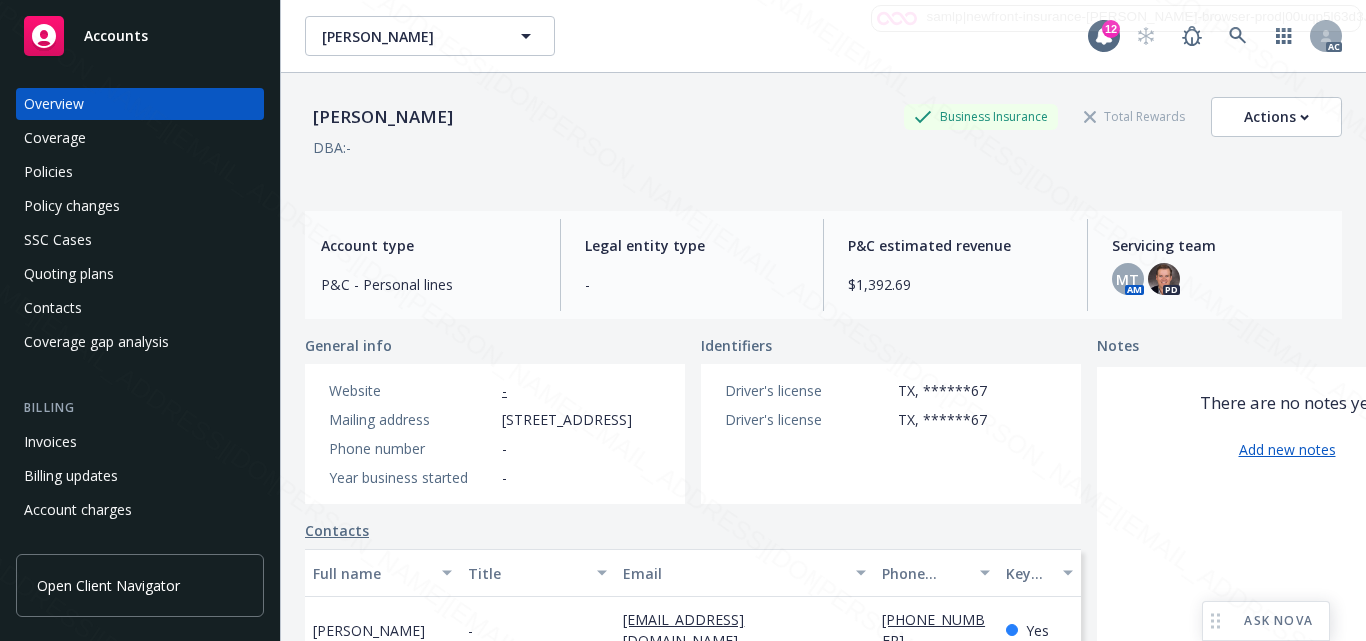 click on "[PERSON_NAME]   Business Insurance   Total Rewards Actions DBA:  -" at bounding box center (823, 138) 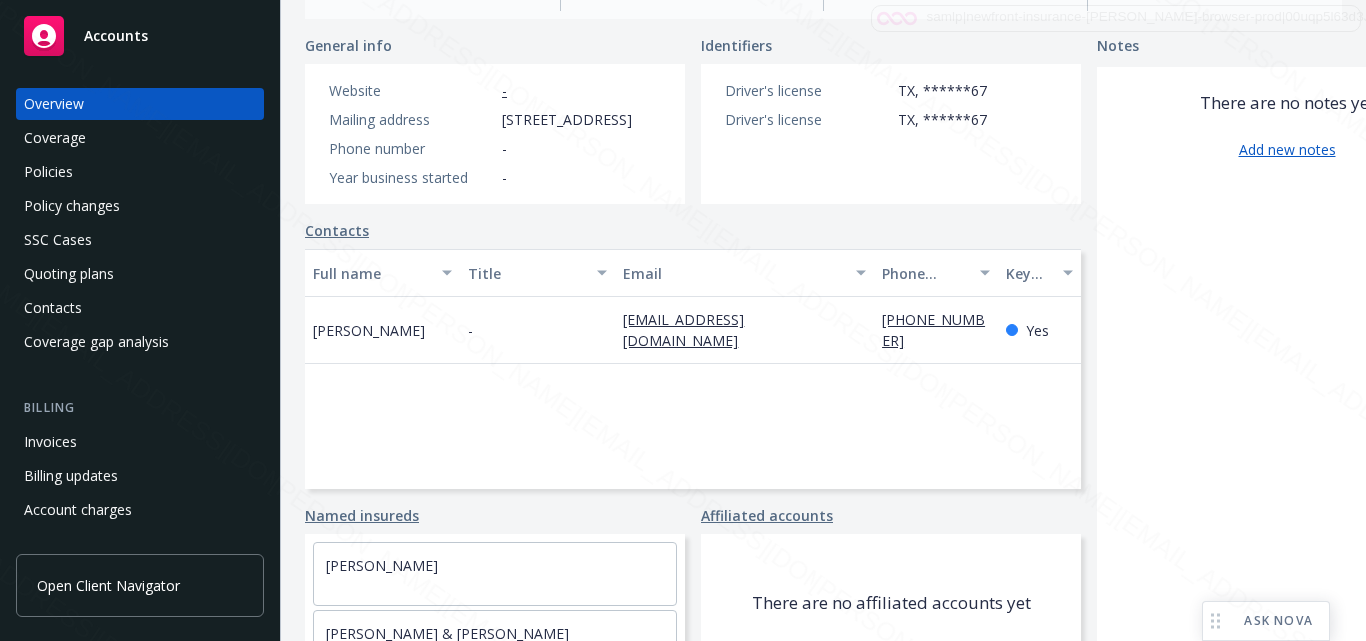 scroll, scrollTop: 400, scrollLeft: 0, axis: vertical 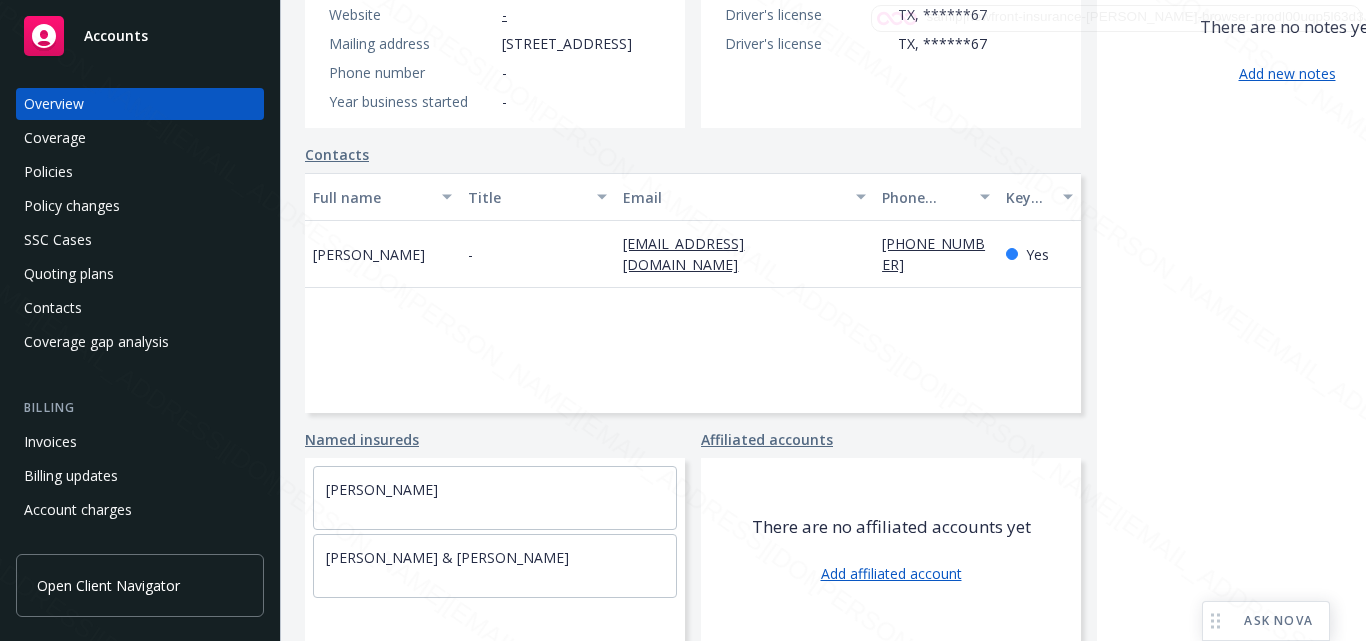click on "Full name Title Email Phone number Key contact [PERSON_NAME] - [EMAIL_ADDRESS][DOMAIN_NAME] [PHONE_NUMBER] Yes" at bounding box center (693, 293) 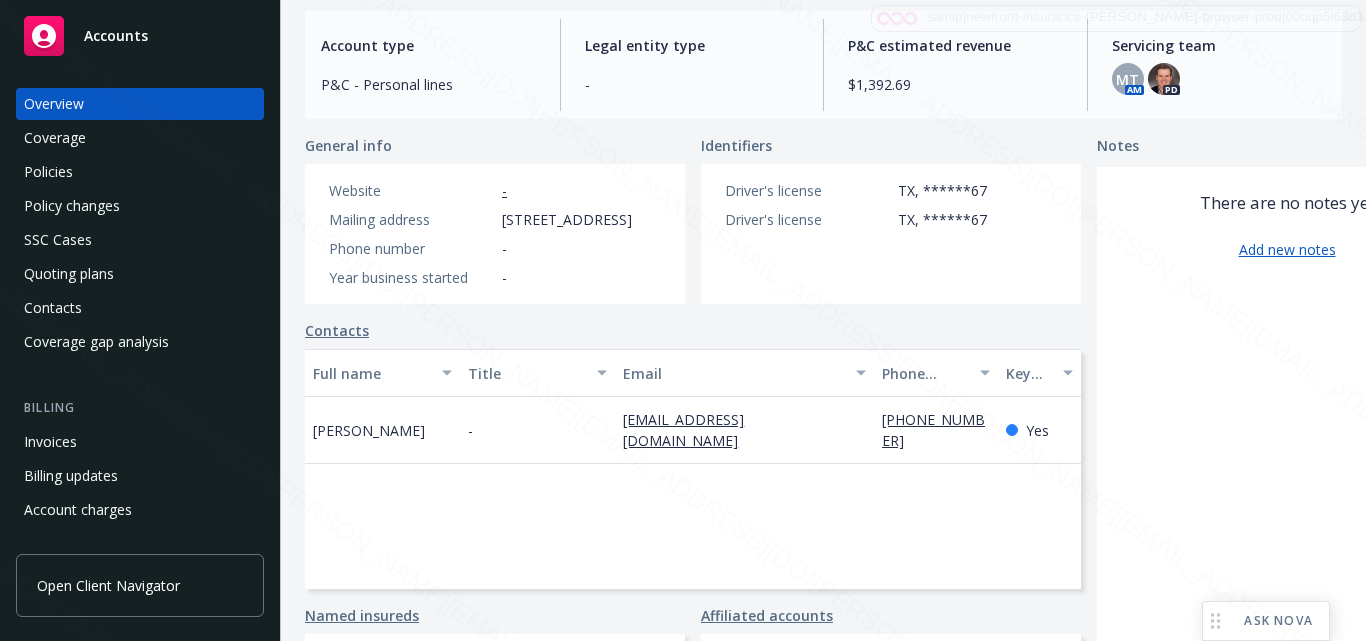 scroll, scrollTop: 100, scrollLeft: 0, axis: vertical 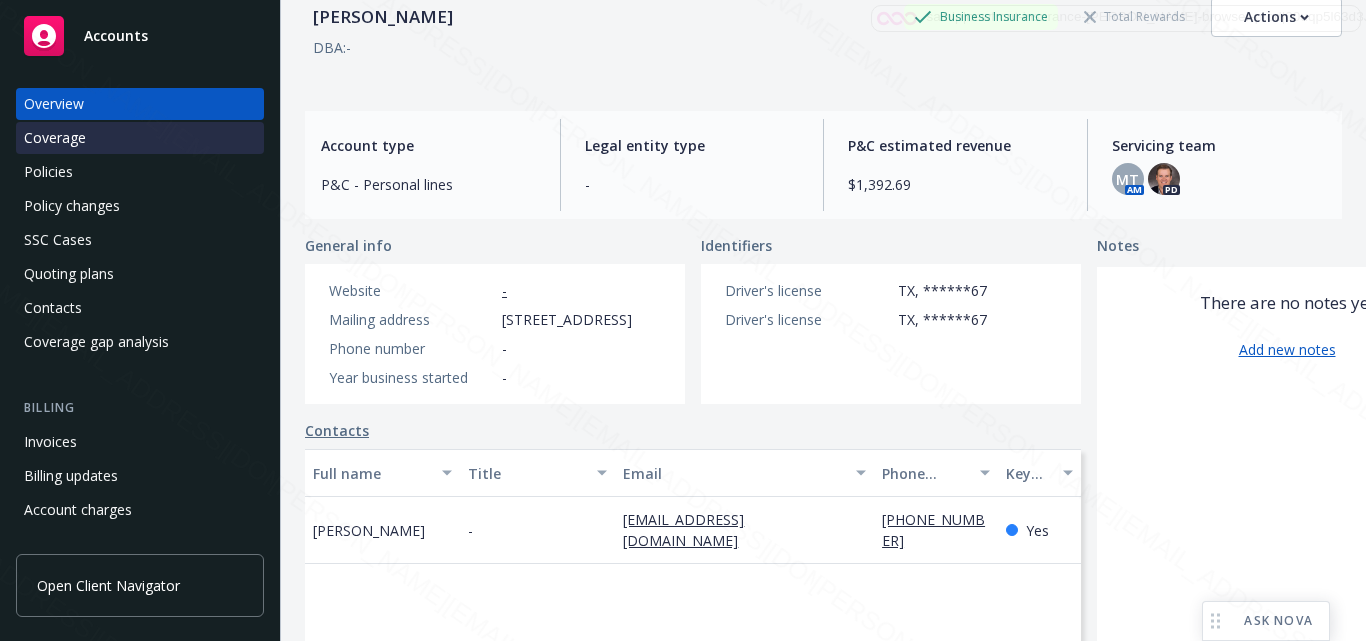 click on "Coverage" at bounding box center (140, 138) 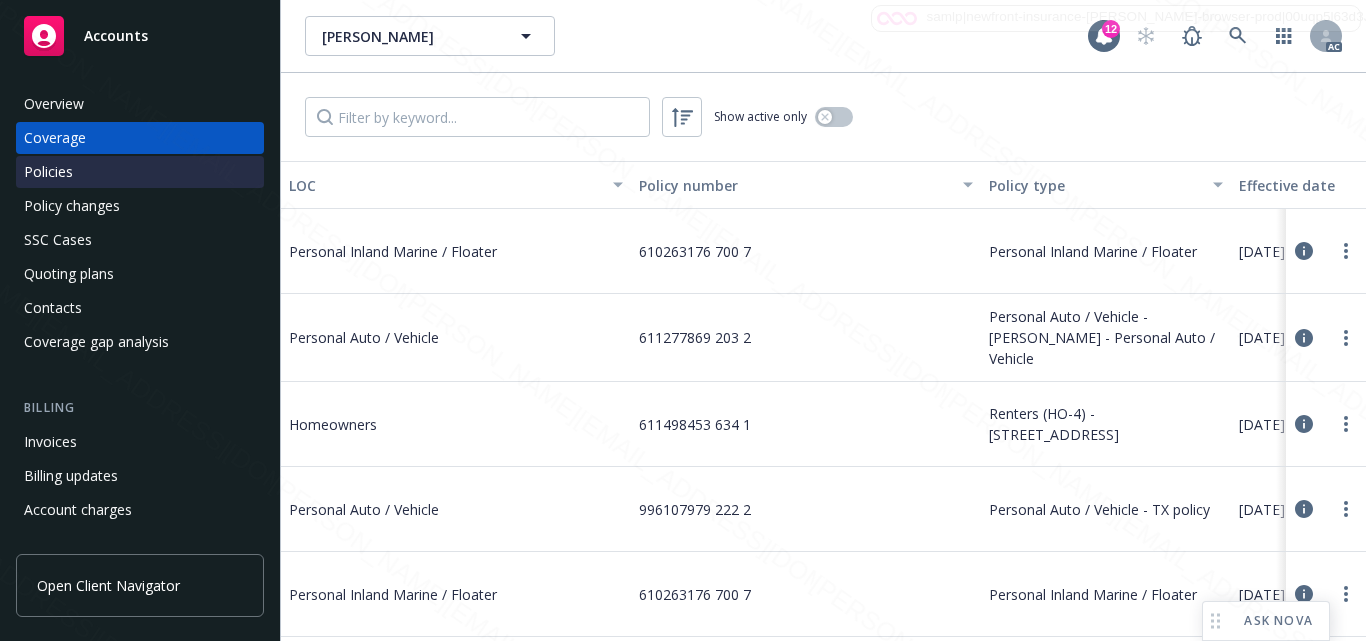 click on "Policies" at bounding box center (48, 172) 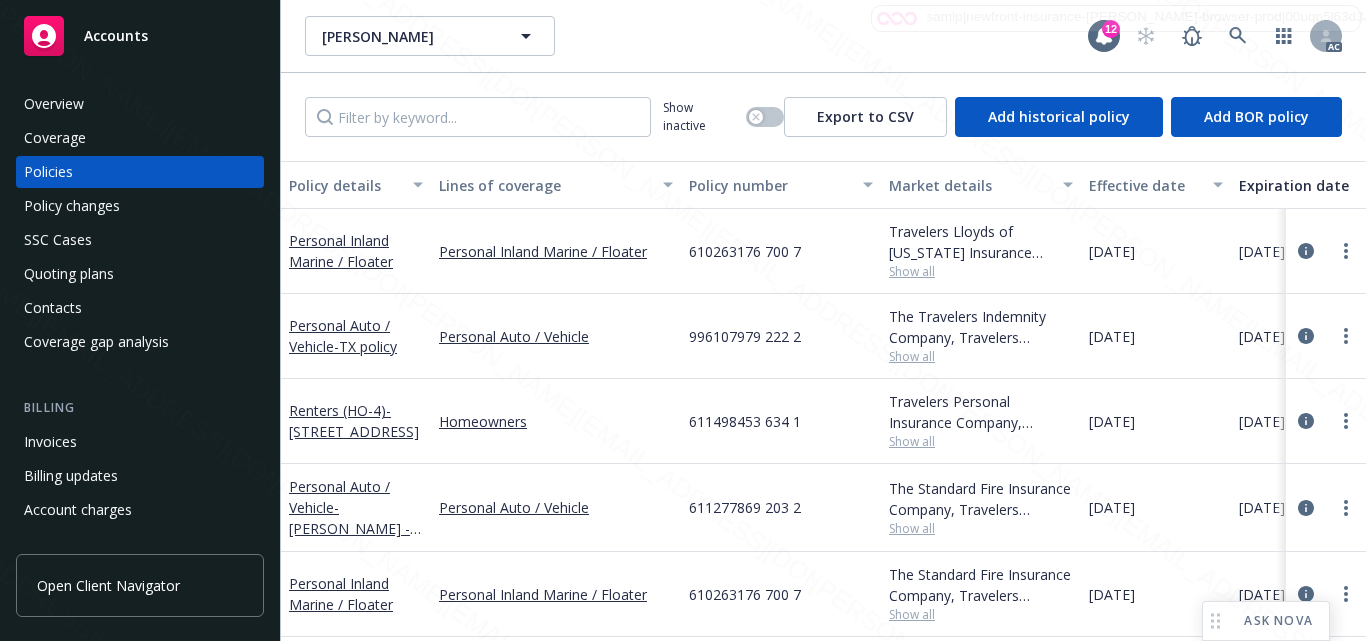 scroll, scrollTop: 14, scrollLeft: 0, axis: vertical 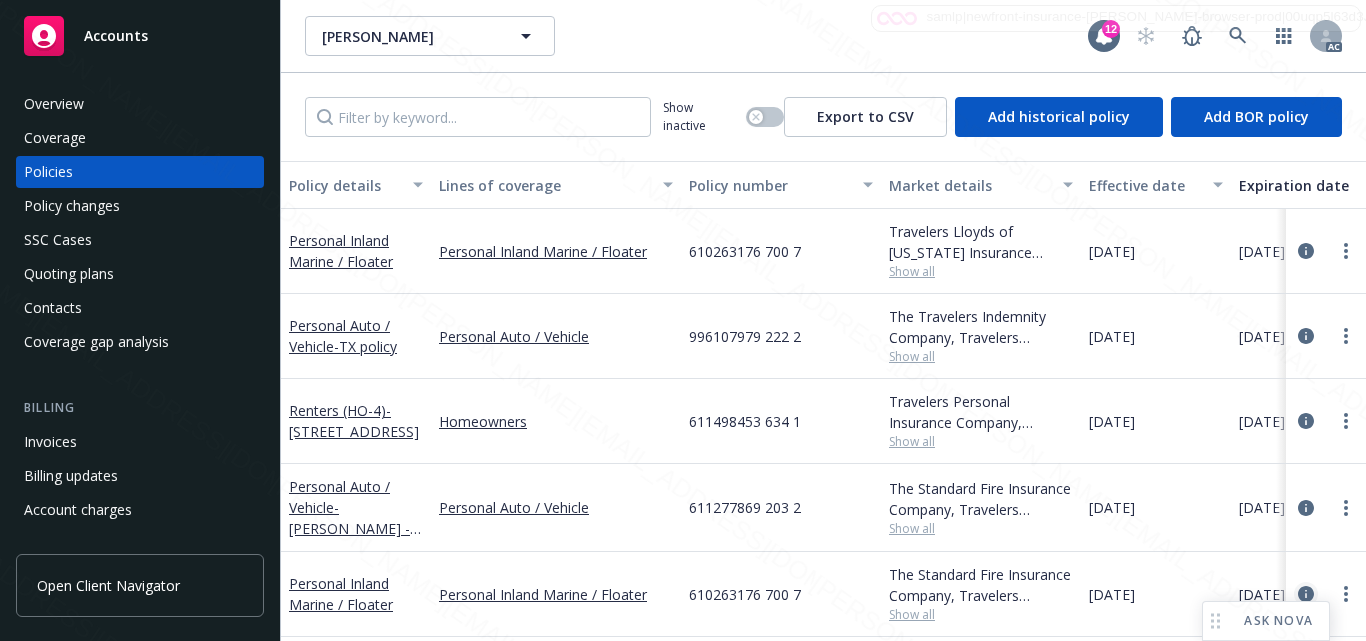 click 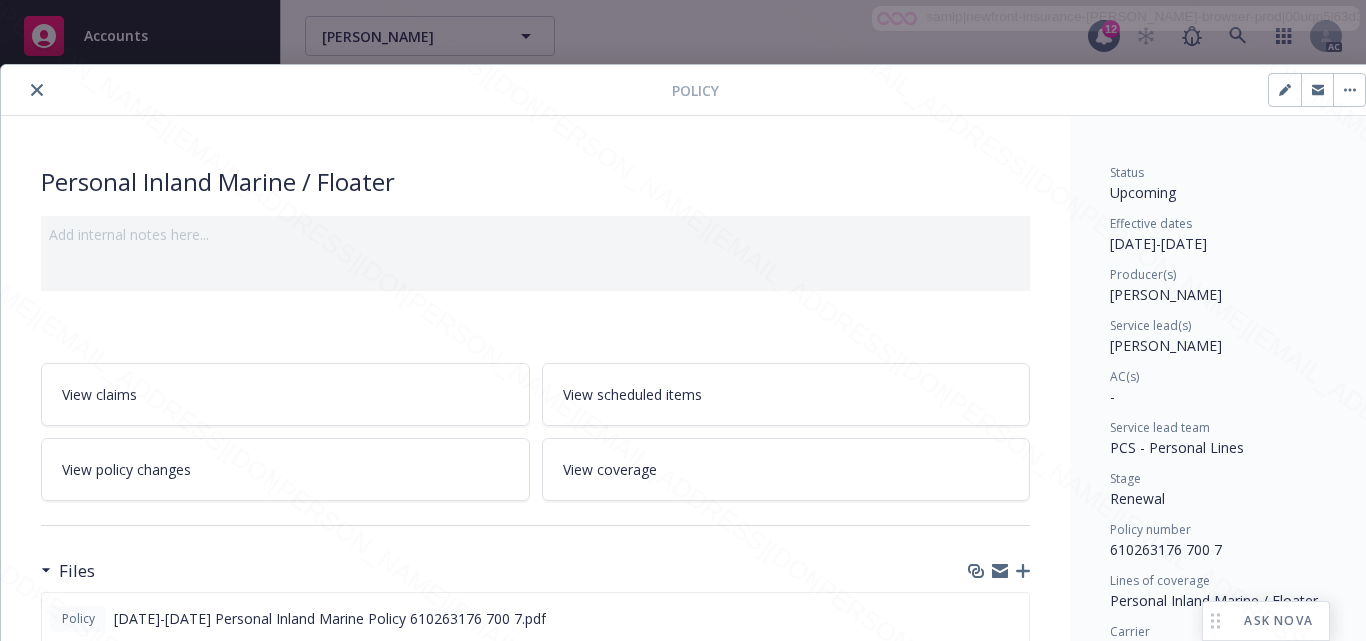 click on "Status Upcoming Effective dates [DATE]  -  [DATE] Producer(s) [PERSON_NAME] Service lead(s) [PERSON_NAME] AC(s) - Service lead team PCS - Personal Lines Stage Renewal Policy number 610263176 700 7 Lines of coverage Personal Inland Marine / Floater Carrier Travelers Insurance Writing company The Standard Fire Insurance Company Wholesaler - Program administrator - Premium $1,722.00 Newfront will file state taxes and fees No Commission 10% / $172.20 Policy term 12 months Carrier payment status - Client payment status -" at bounding box center (1222, 653) 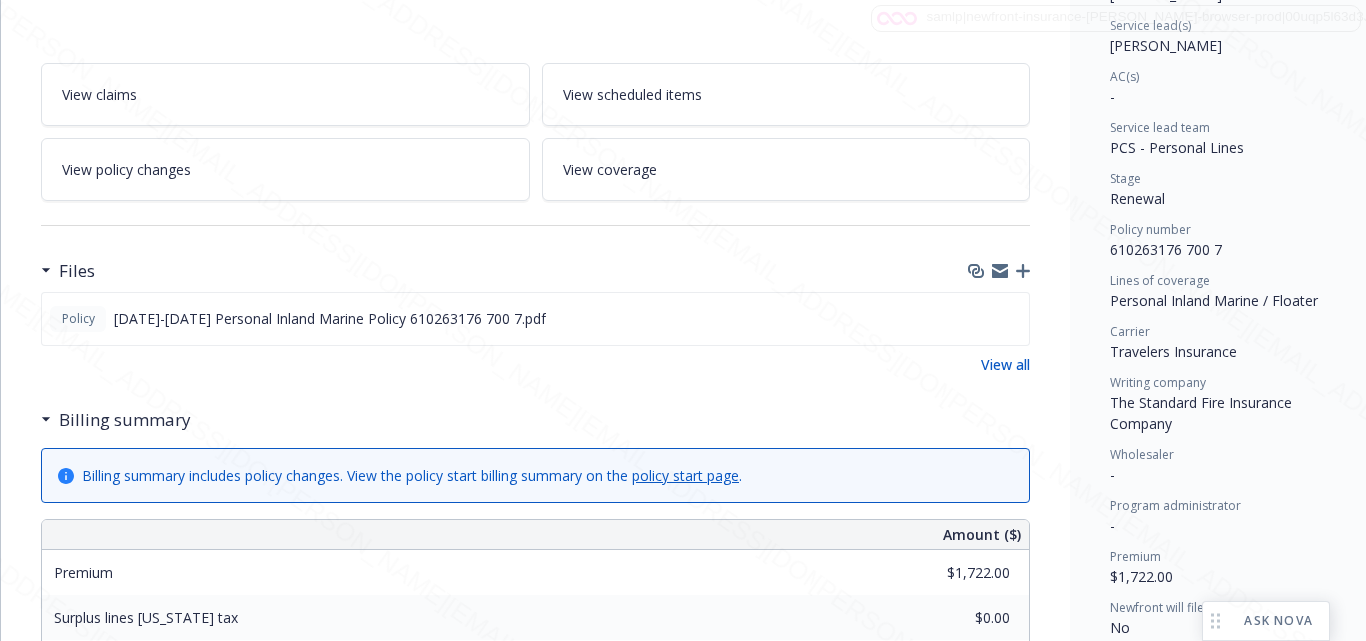 scroll, scrollTop: 400, scrollLeft: 0, axis: vertical 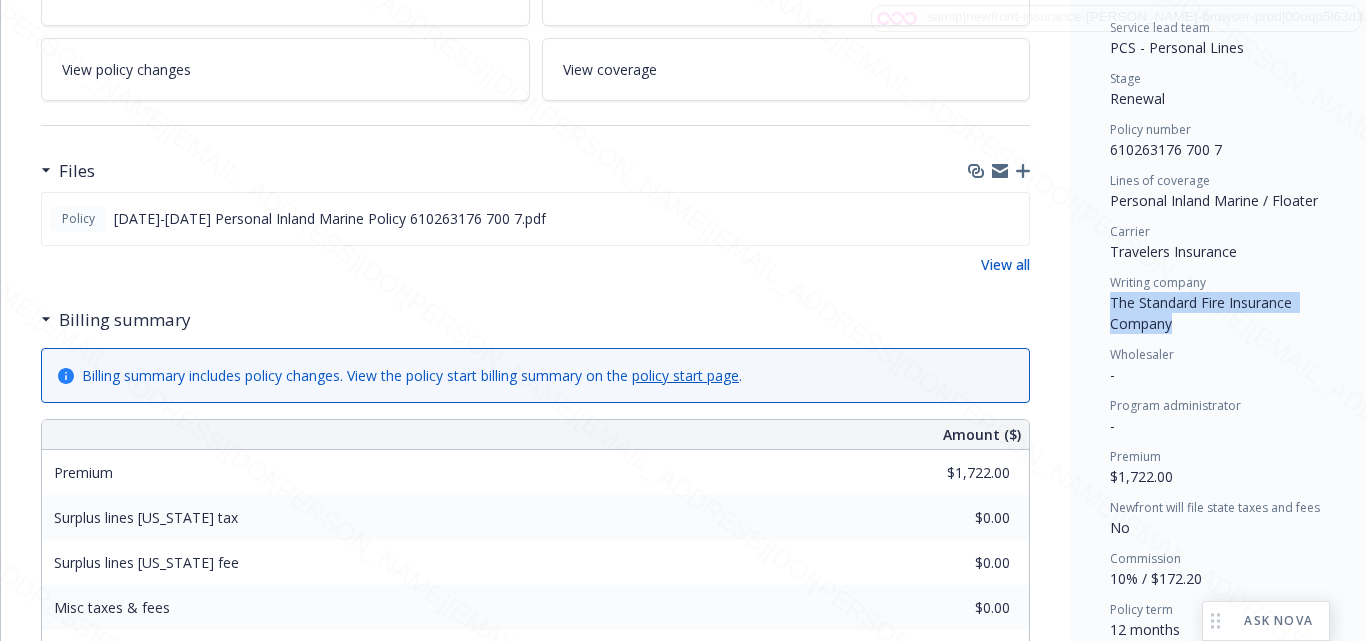 drag, startPoint x: 1112, startPoint y: 302, endPoint x: 1173, endPoint y: 321, distance: 63.89053 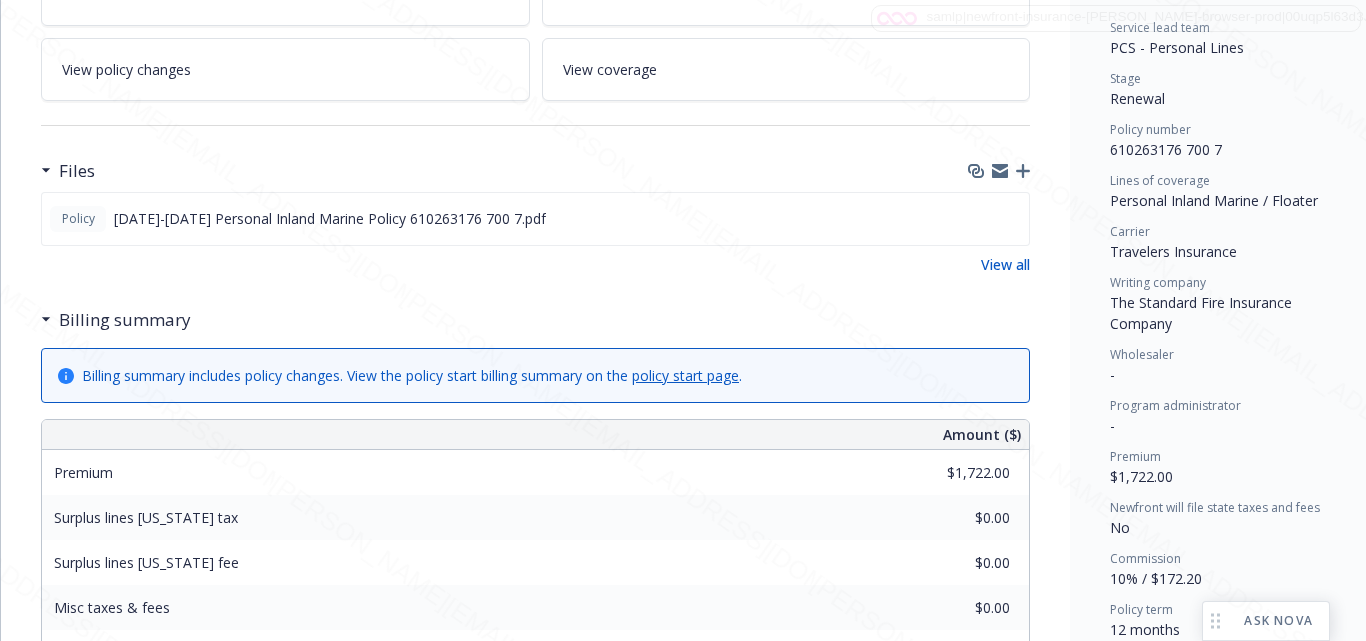 click on "Program administrator" at bounding box center [1222, 406] 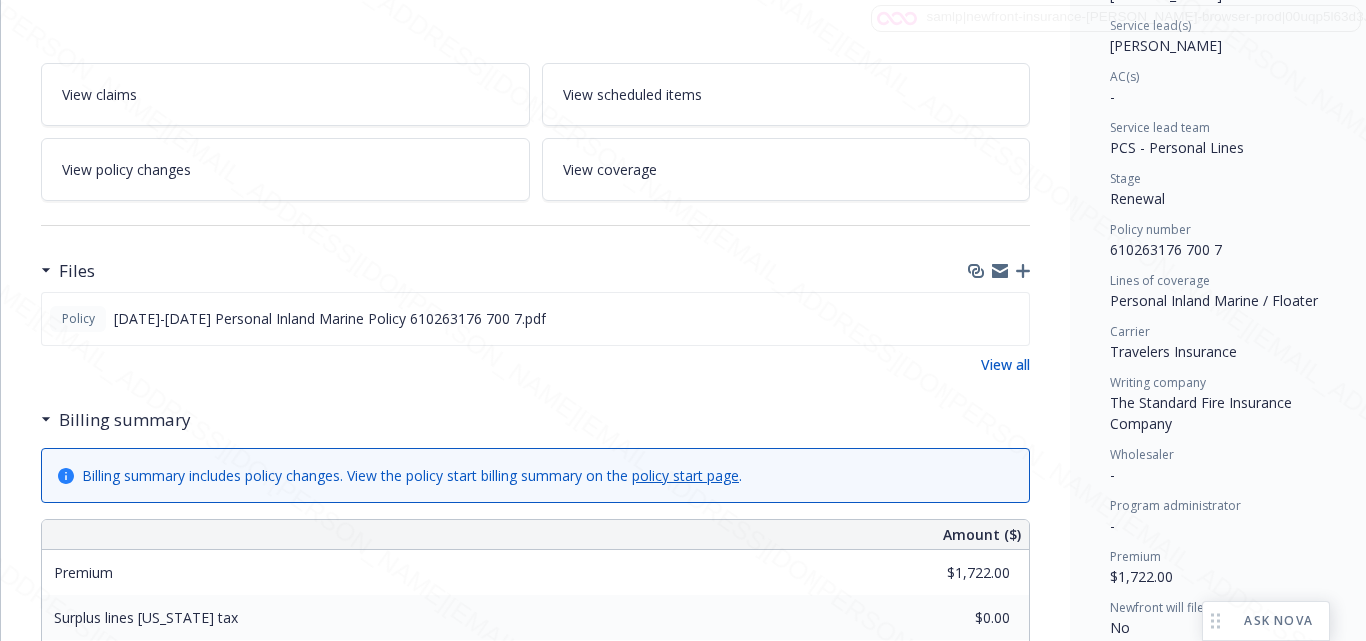 scroll, scrollTop: 0, scrollLeft: 0, axis: both 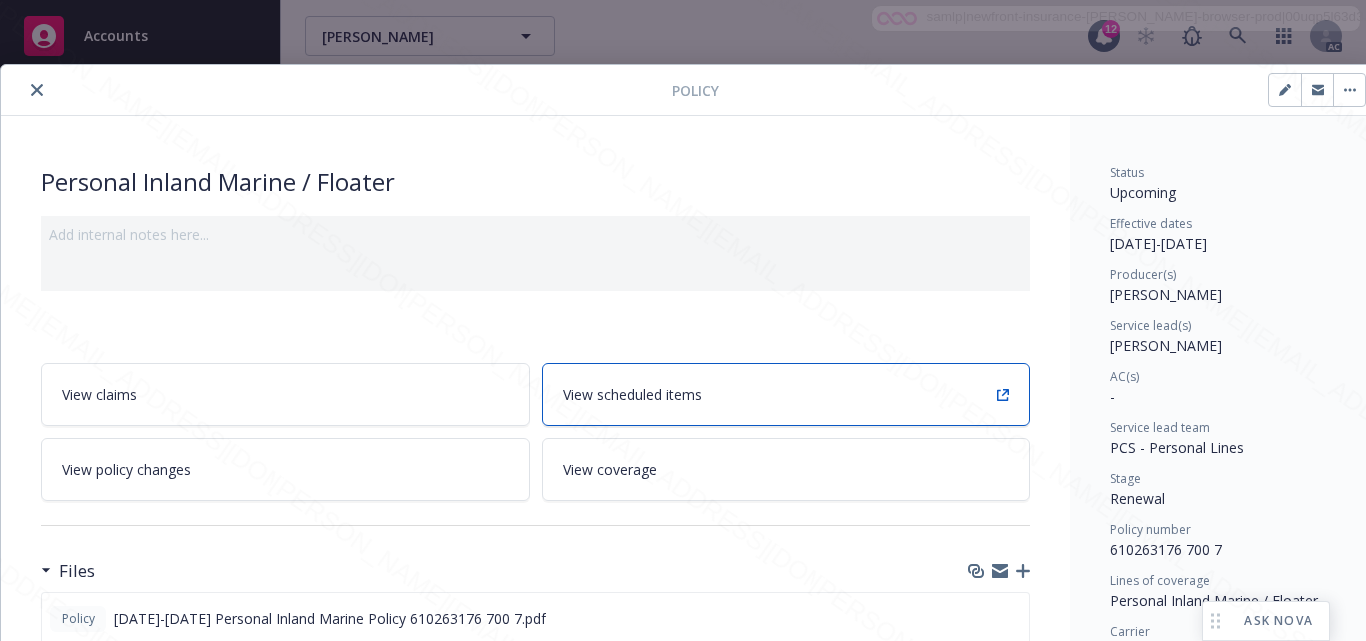 click on "View scheduled items" at bounding box center [786, 394] 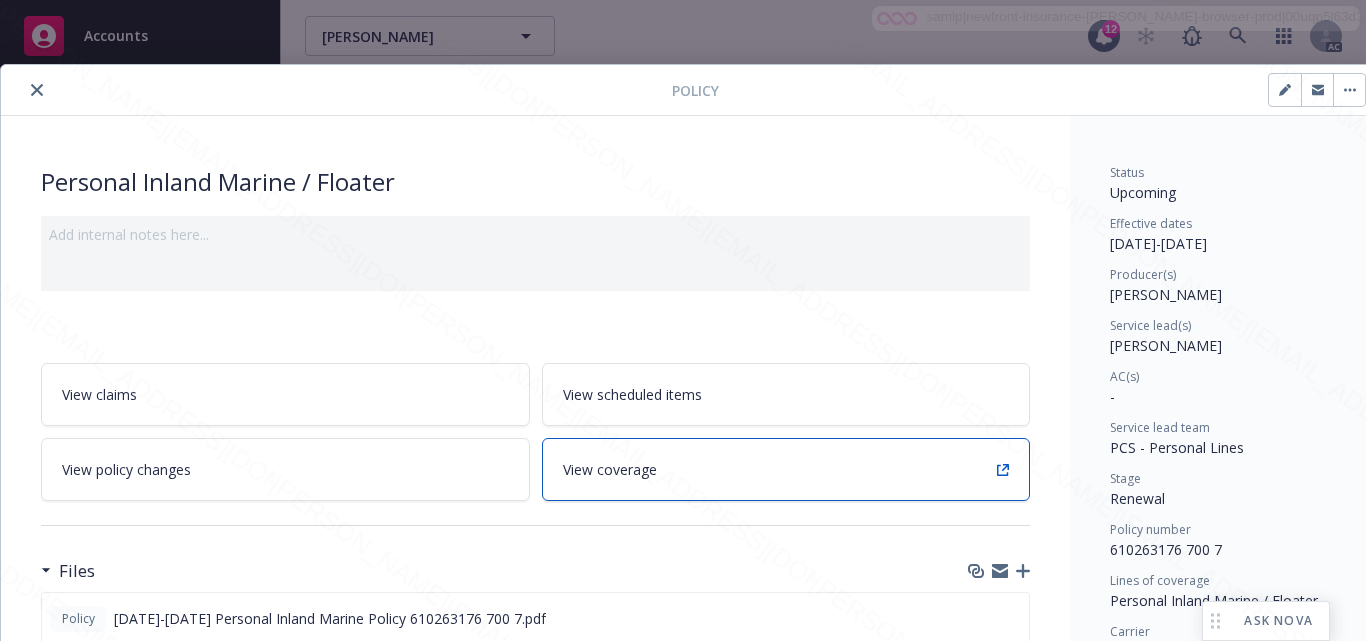 click on "View coverage" at bounding box center (786, 469) 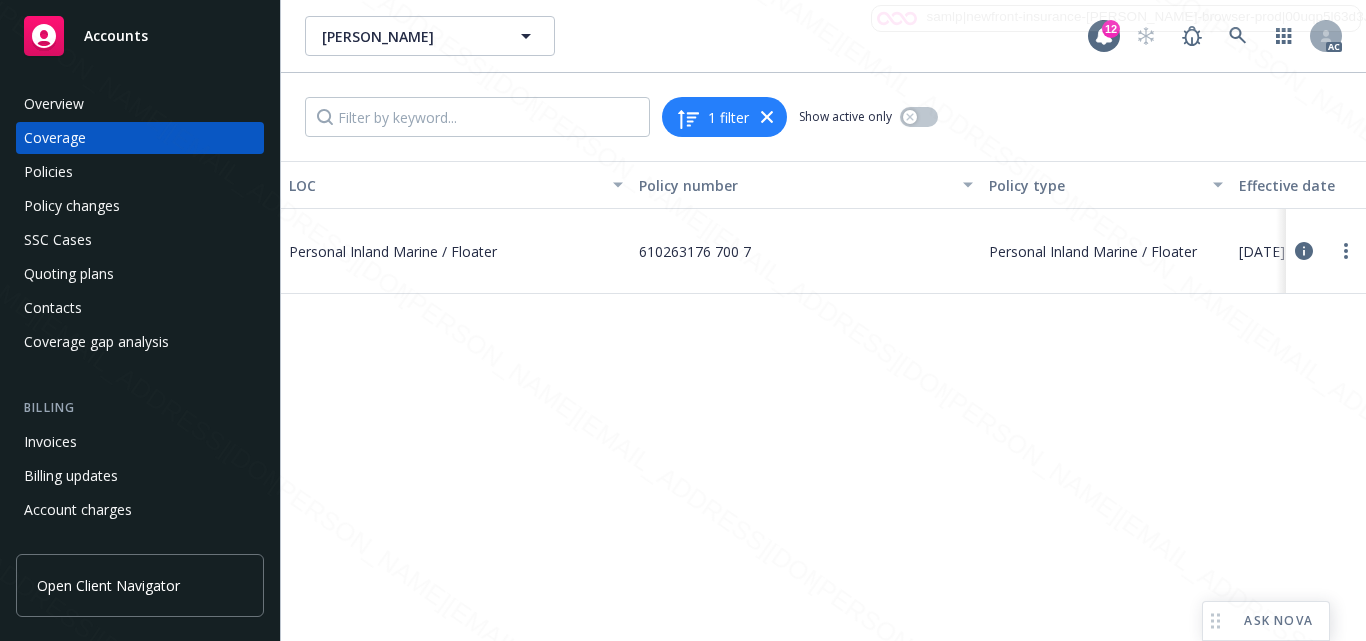 click 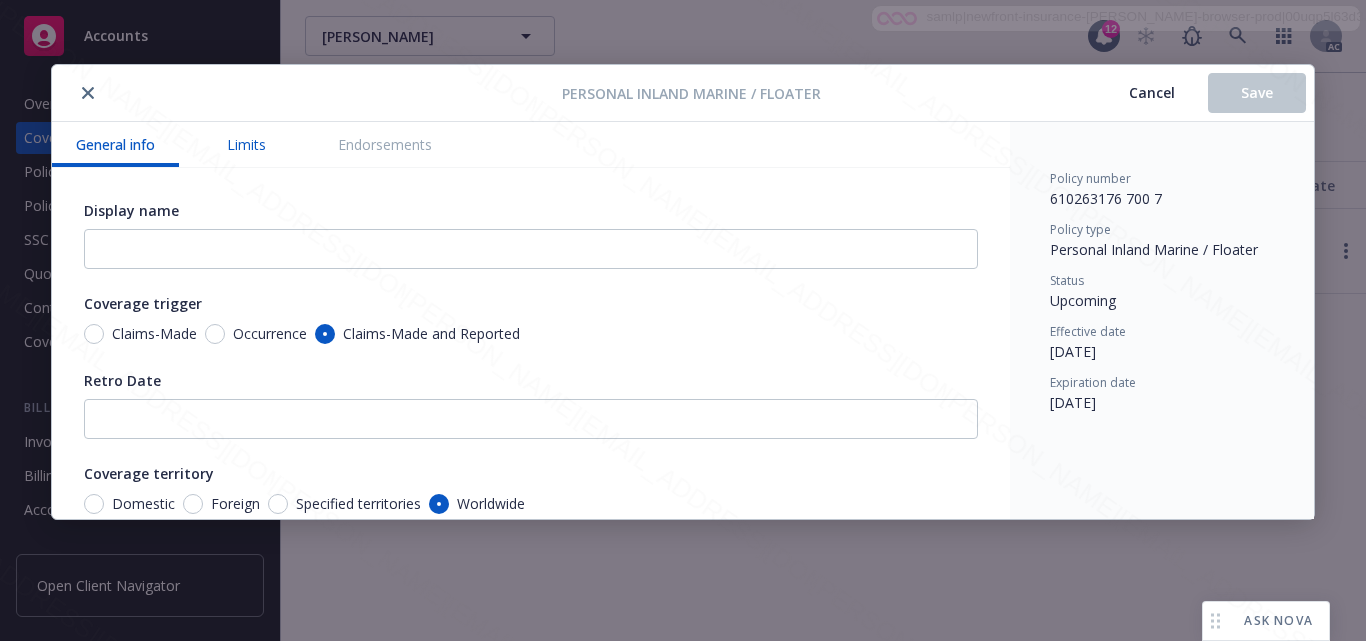 click on "Limits" at bounding box center [246, 144] 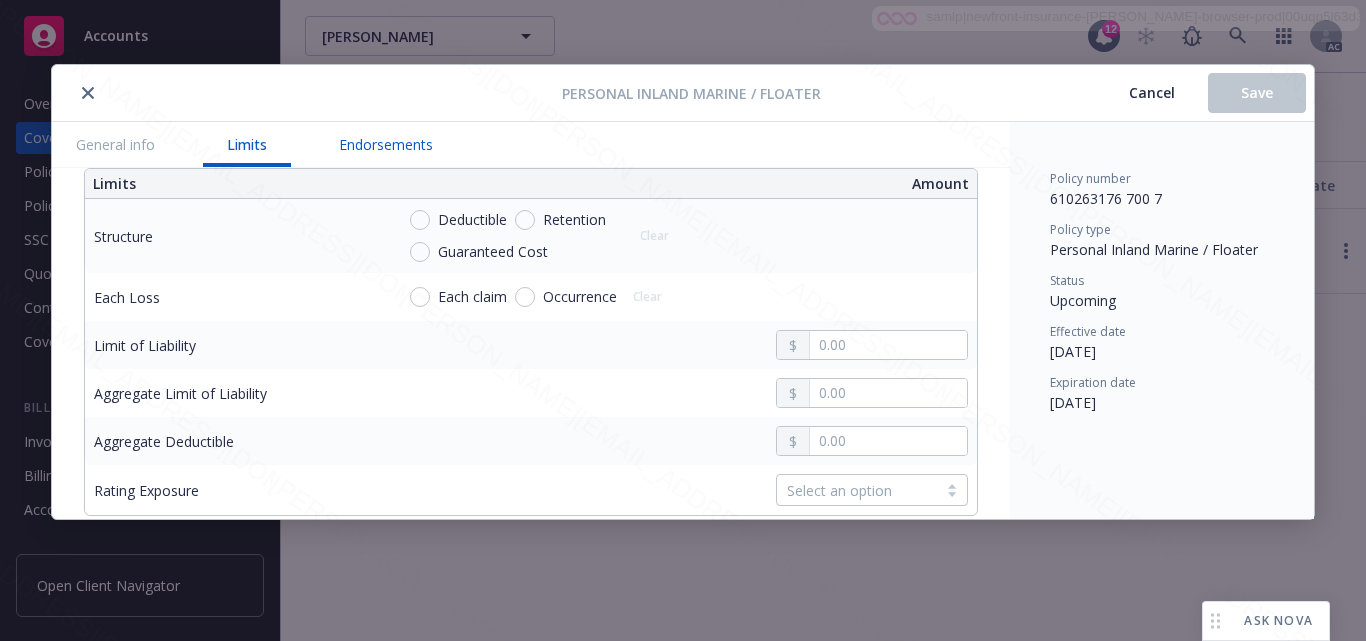 click on "Endorsements" at bounding box center (386, 144) 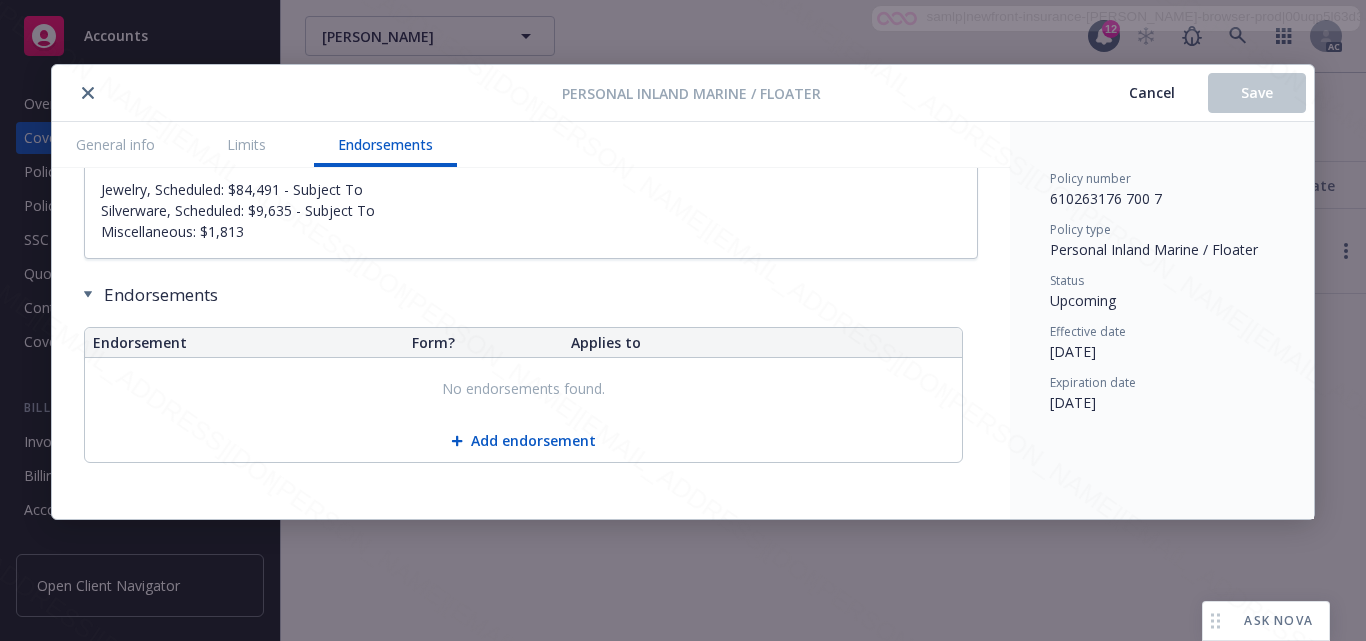 scroll, scrollTop: 1316, scrollLeft: 0, axis: vertical 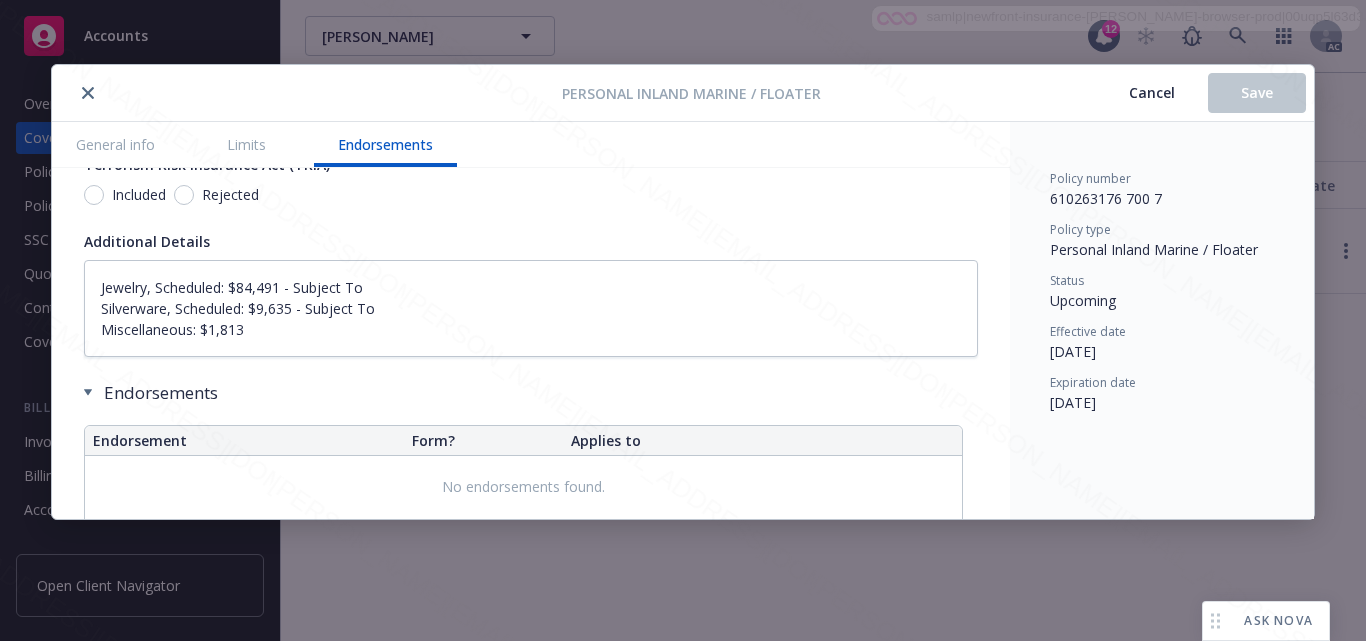 type 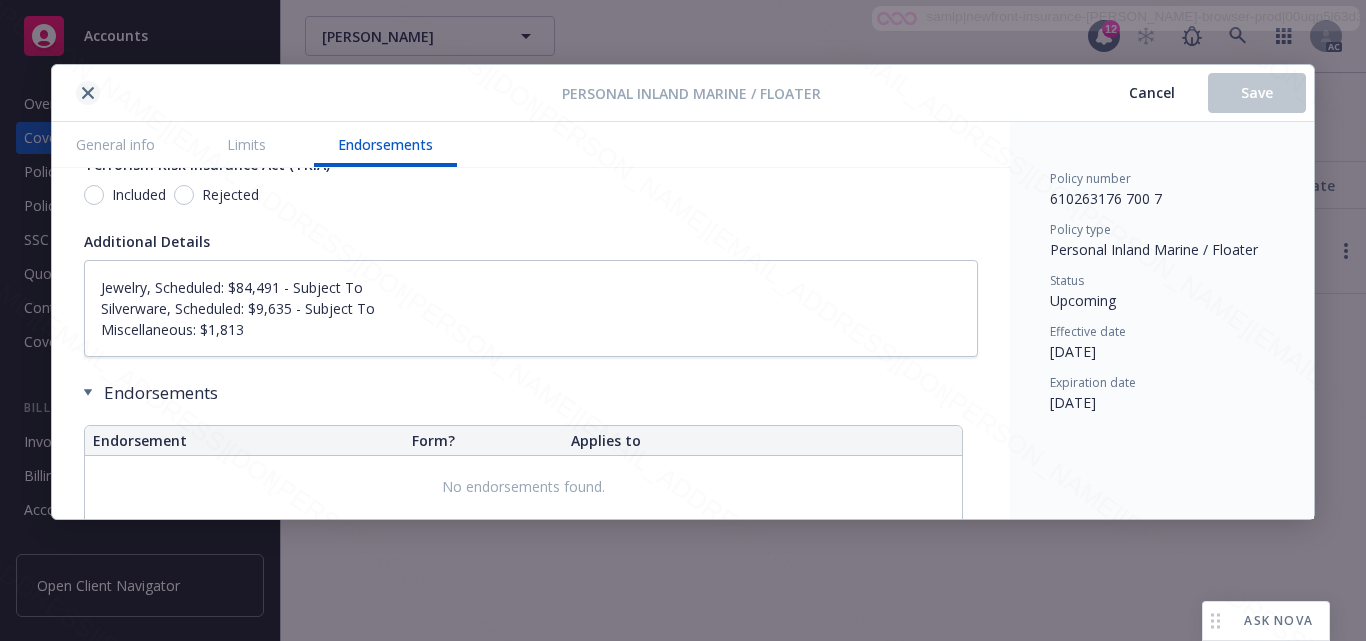 click 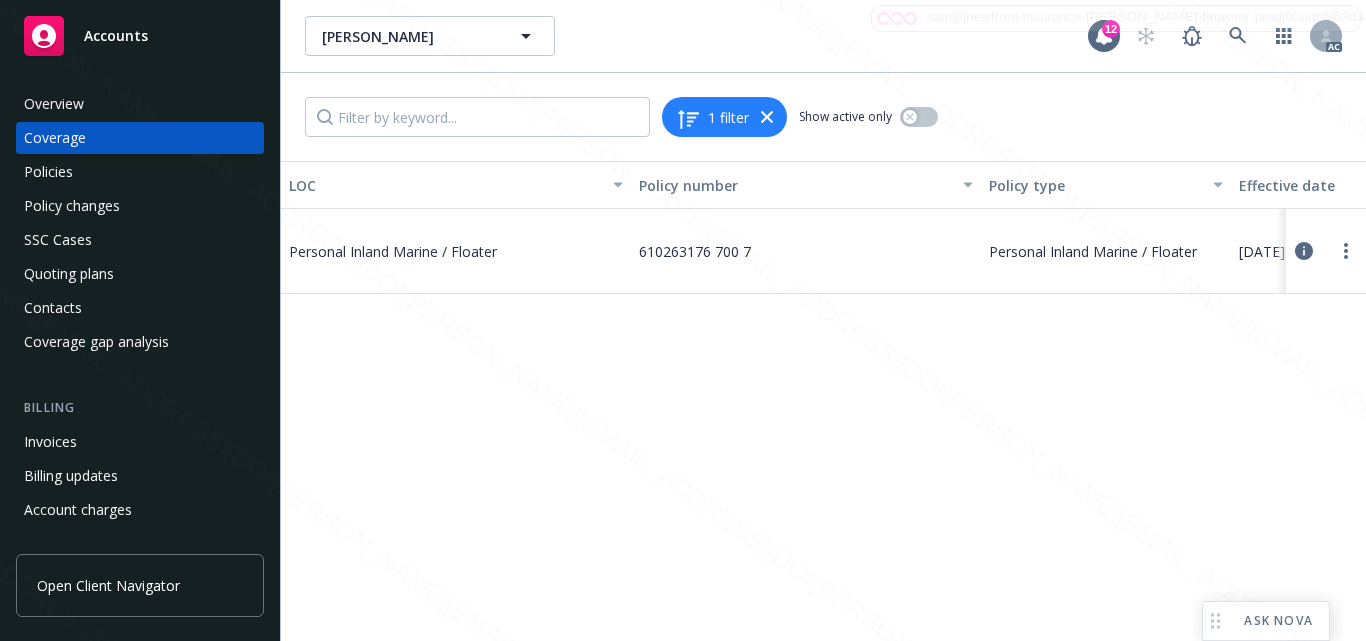 click on "LOC Policy number Policy type Effective date Expiration date Status Personal Inland Marine / Floater 610263176 700 7 Personal Inland Marine / Floater   [DATE] [DATE] Upcoming" at bounding box center (823, 401) 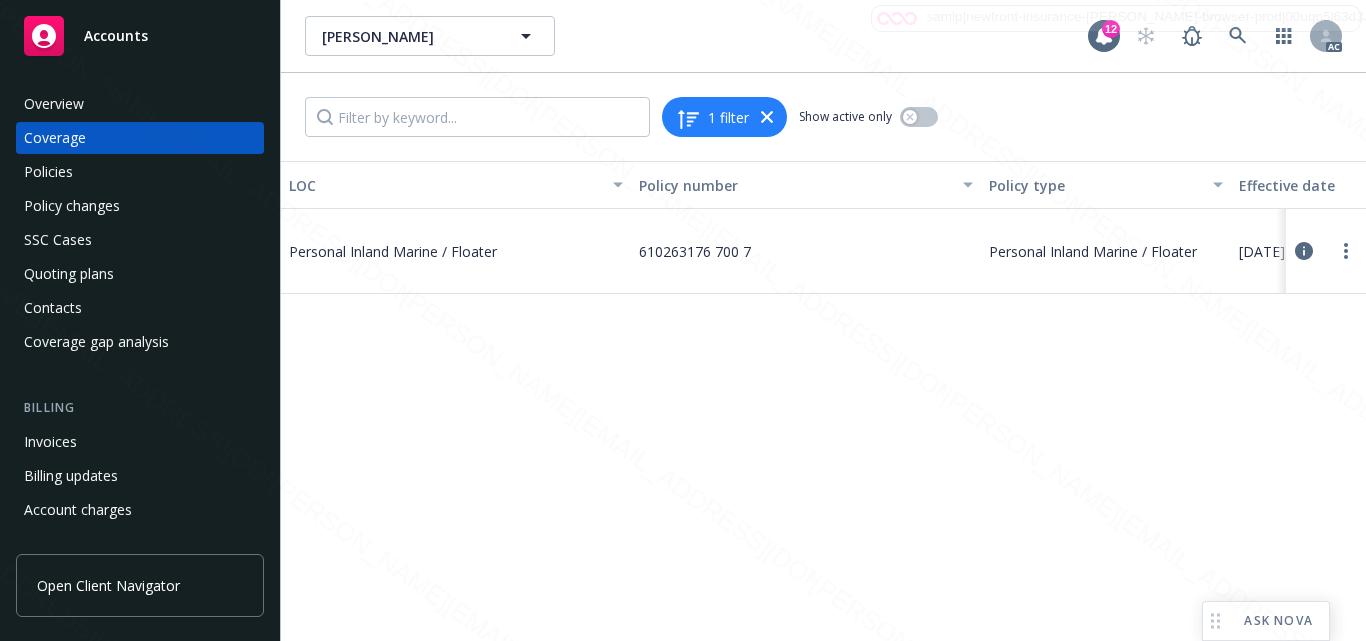 click 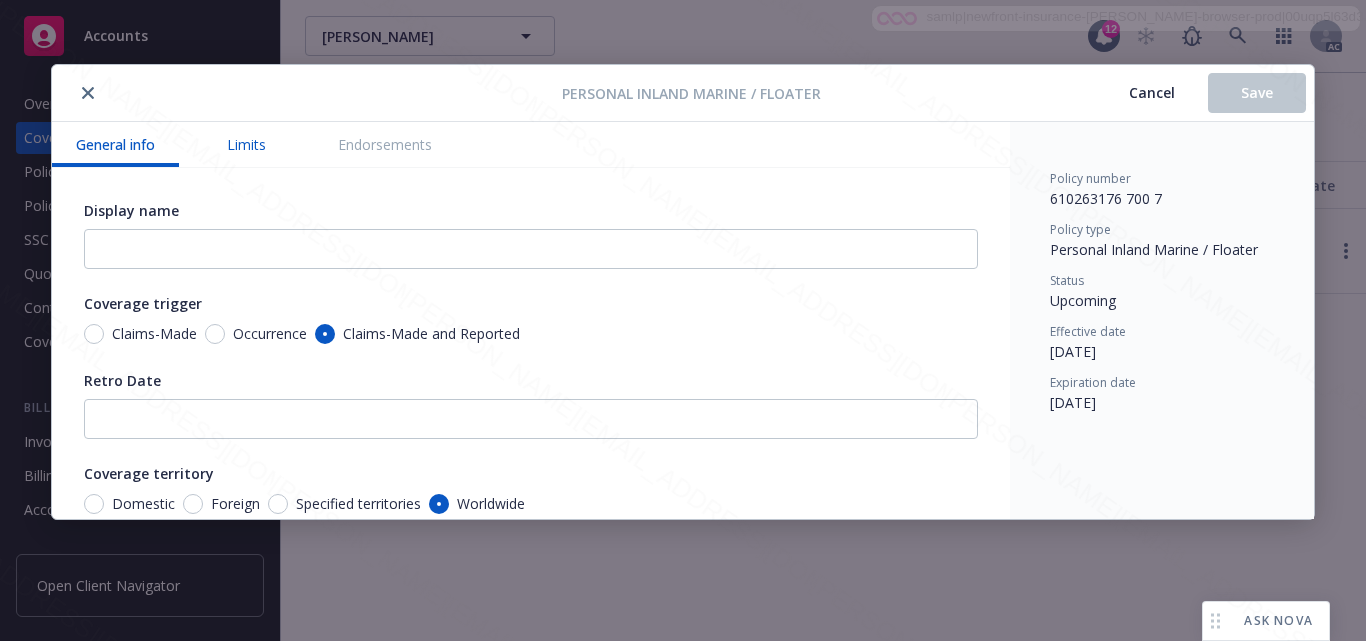 click on "Limits" at bounding box center [246, 144] 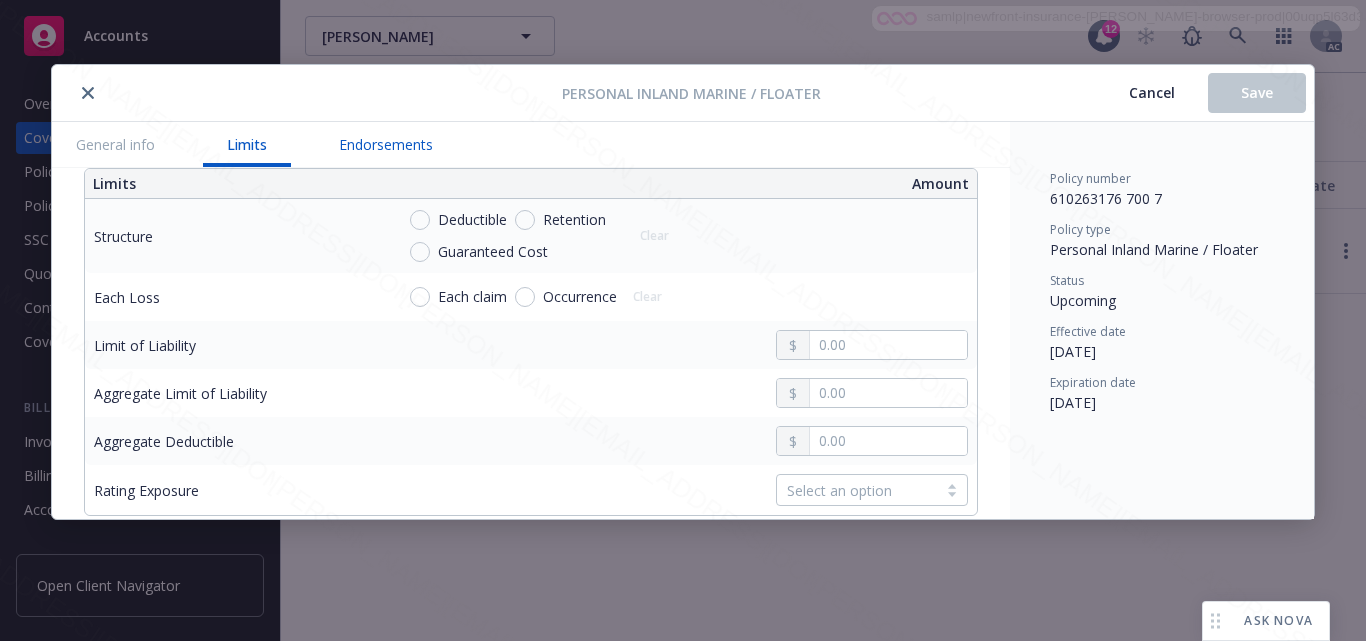click on "Endorsements" at bounding box center (386, 144) 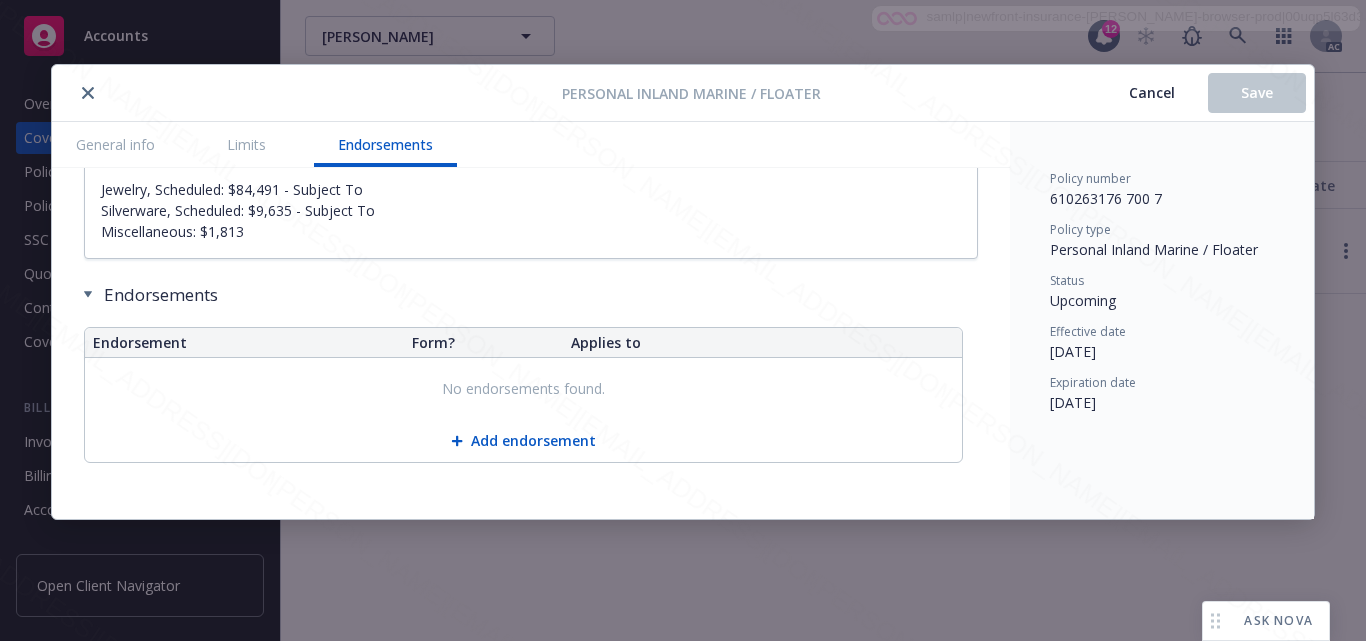 scroll, scrollTop: 1316, scrollLeft: 0, axis: vertical 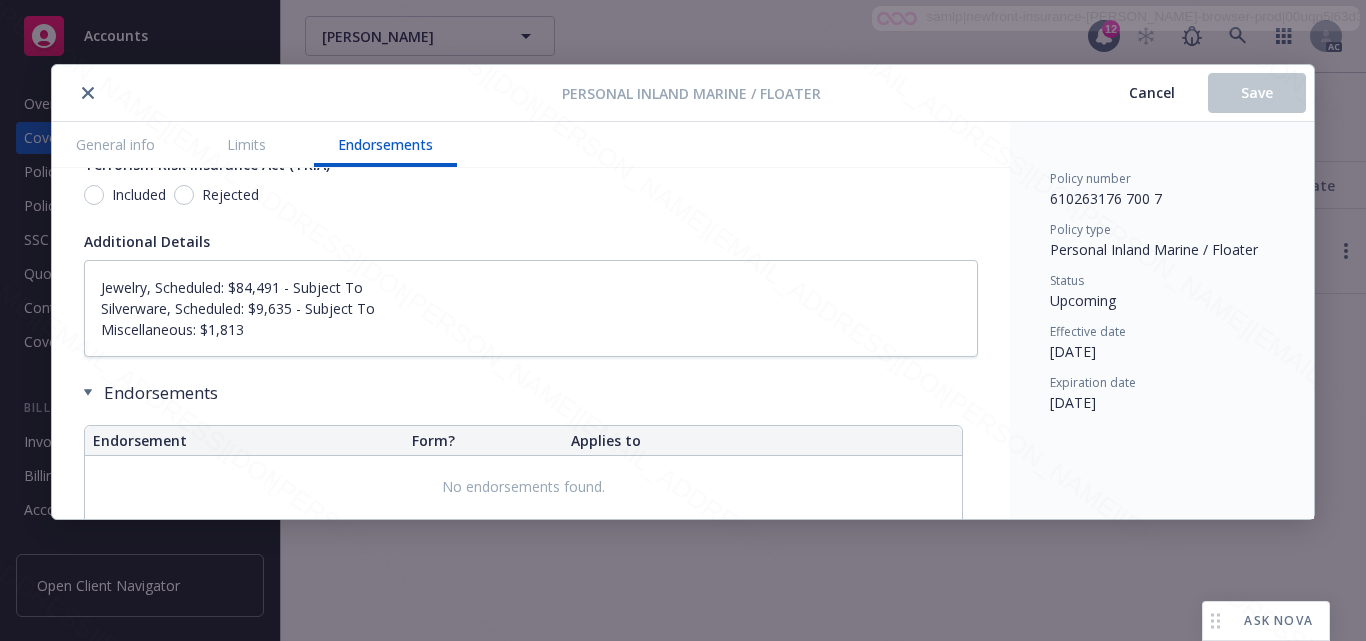 type 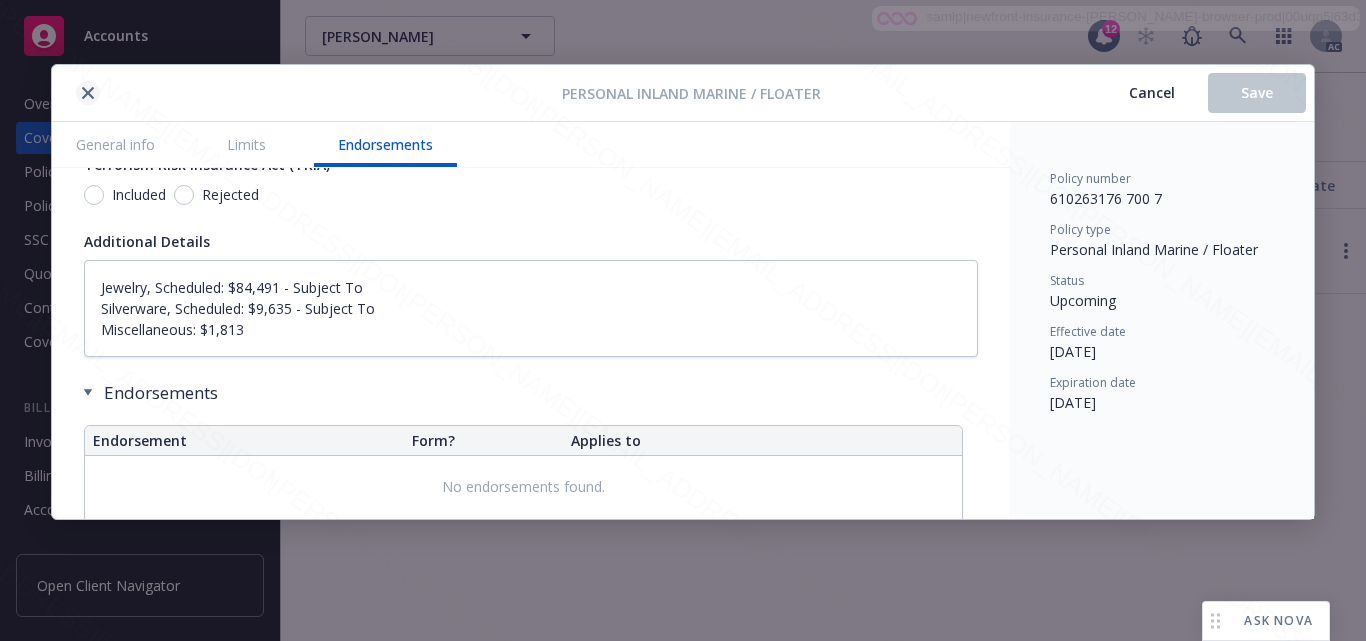click 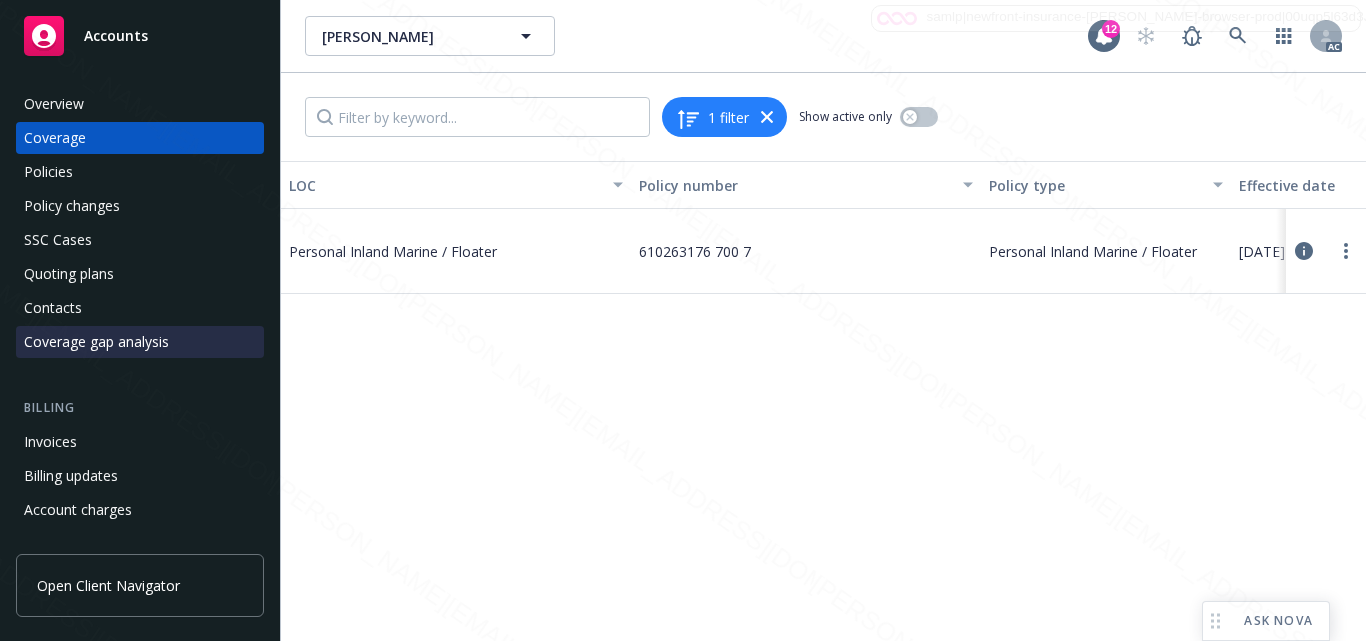click on "LOC Policy number Policy type Effective date Expiration date Status Personal Inland Marine / Floater 610263176 700 7 Personal Inland Marine / Floater   [DATE] [DATE] Upcoming" at bounding box center (823, 401) 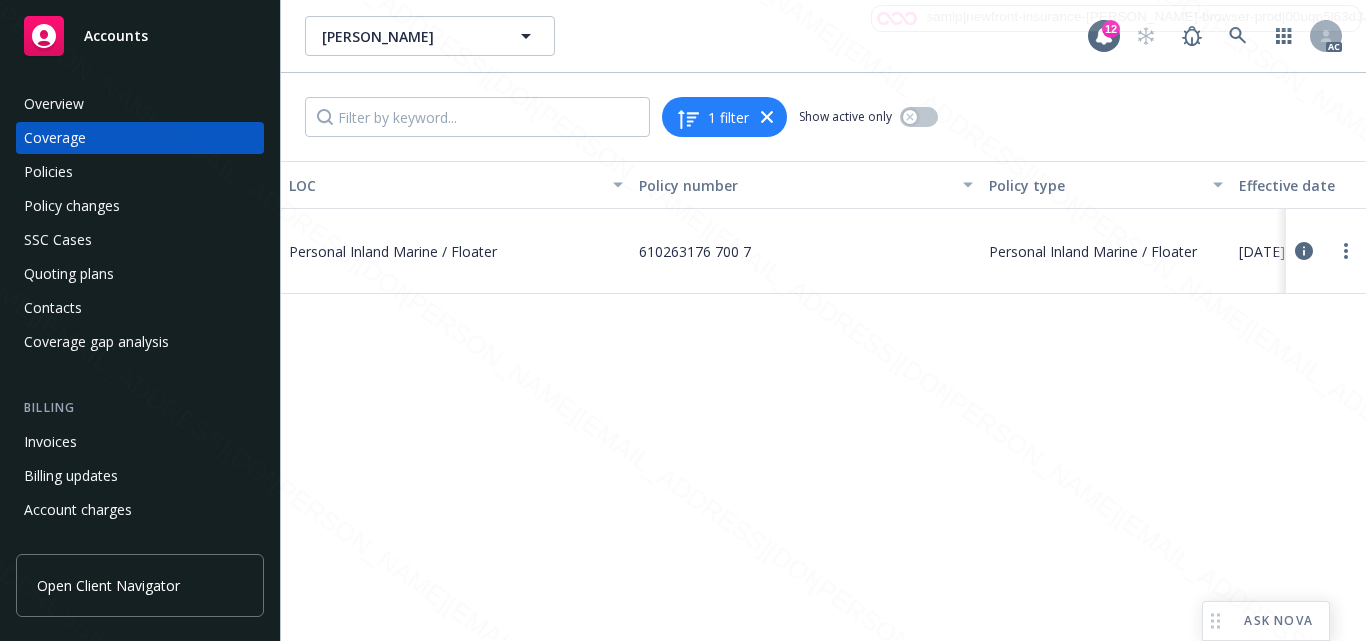 click on "LOC Policy number Policy type Effective date Expiration date Status Personal Inland Marine / Floater 610263176 700 7 Personal Inland Marine / Floater   [DATE] [DATE] Upcoming" at bounding box center (823, 401) 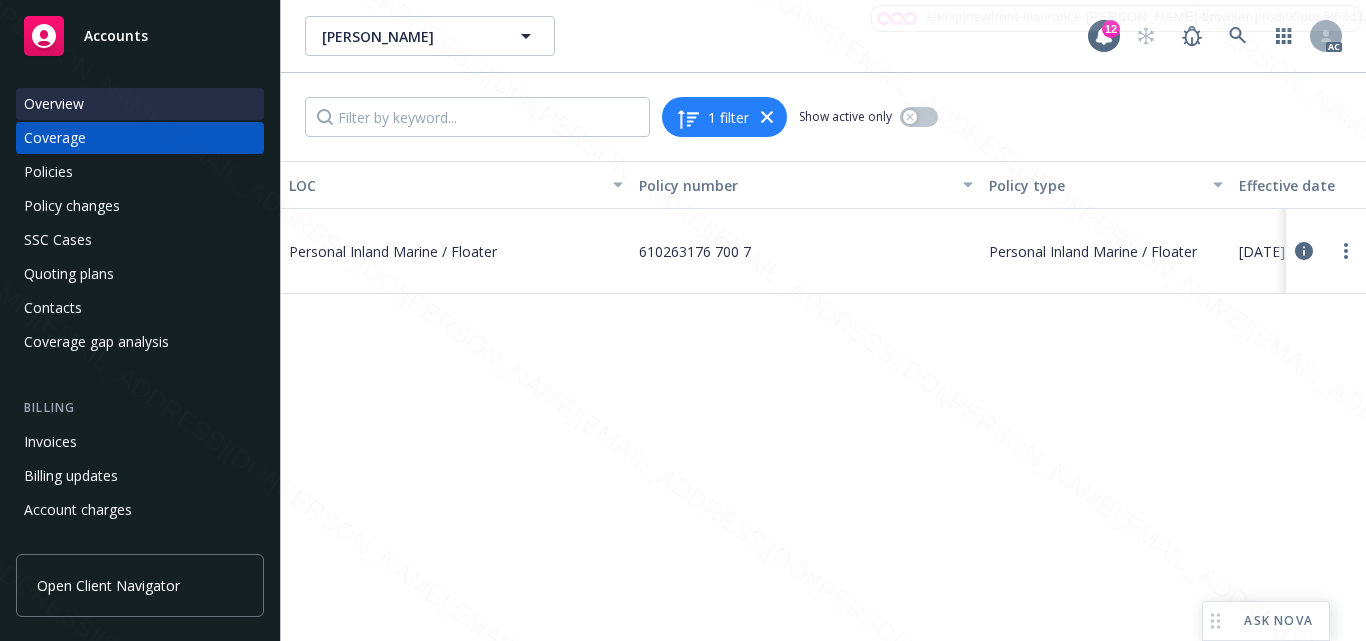 click on "Overview" at bounding box center [140, 104] 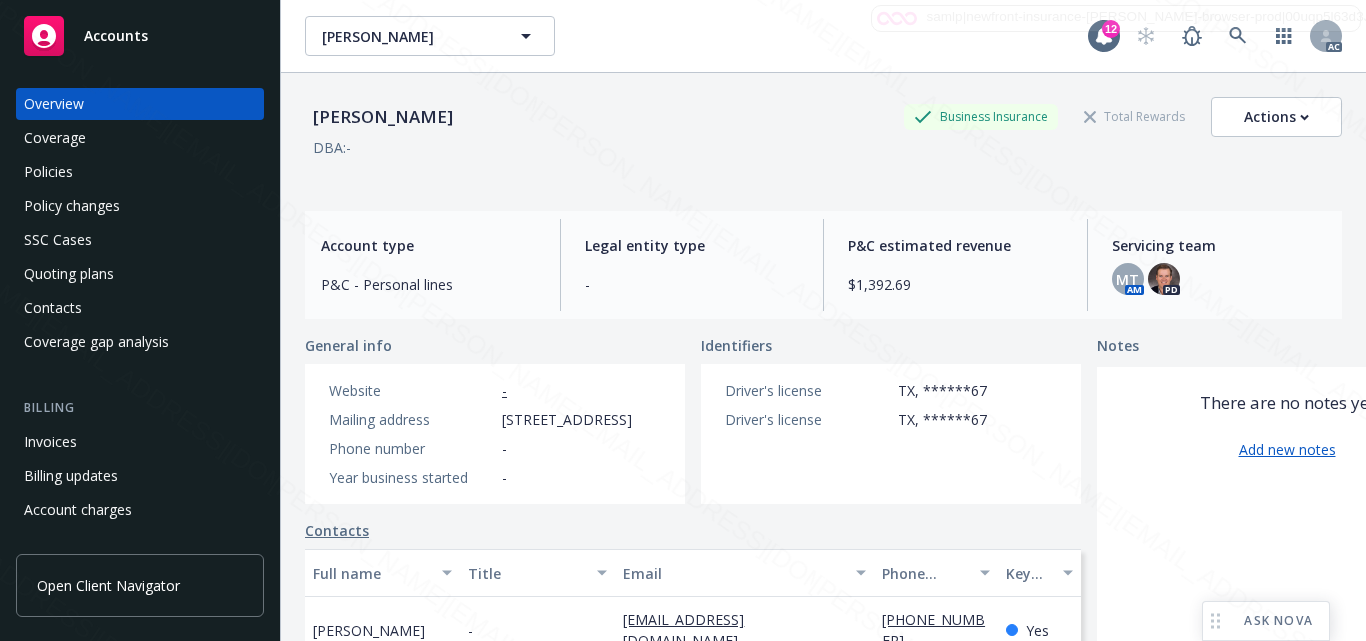 click on "Driver's license TX, ******67 Driver's license TX, ******67" at bounding box center [856, 434] 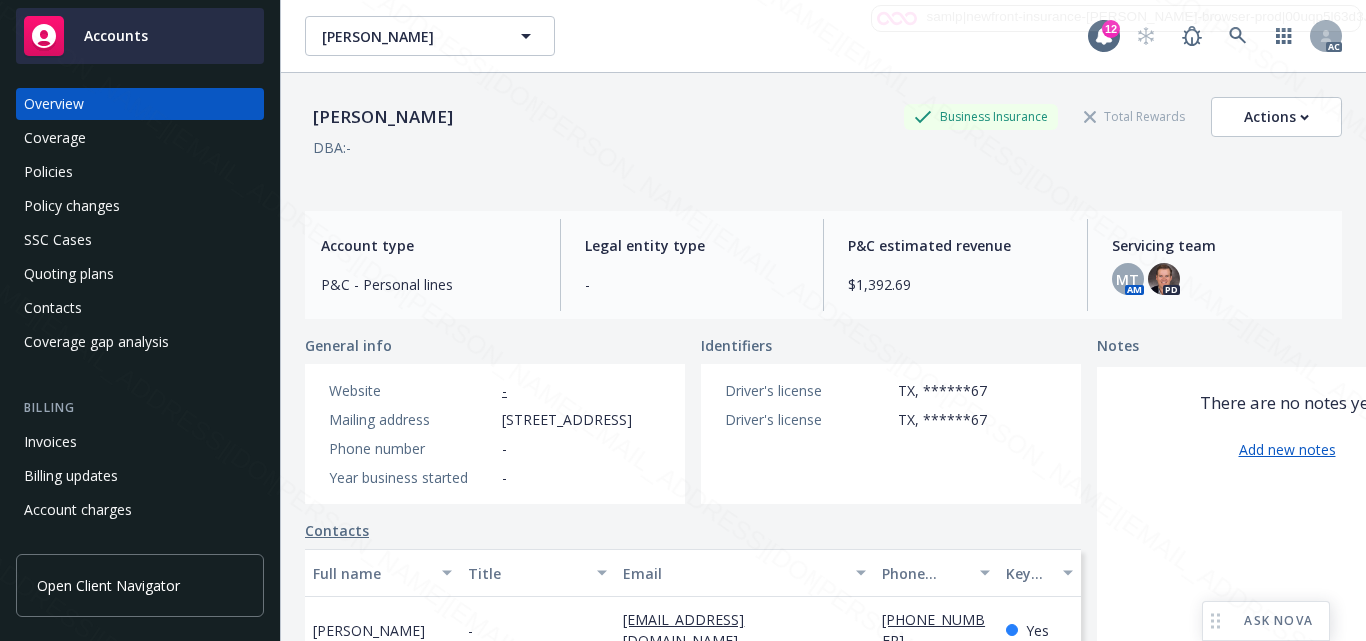 click on "Accounts" at bounding box center (140, 36) 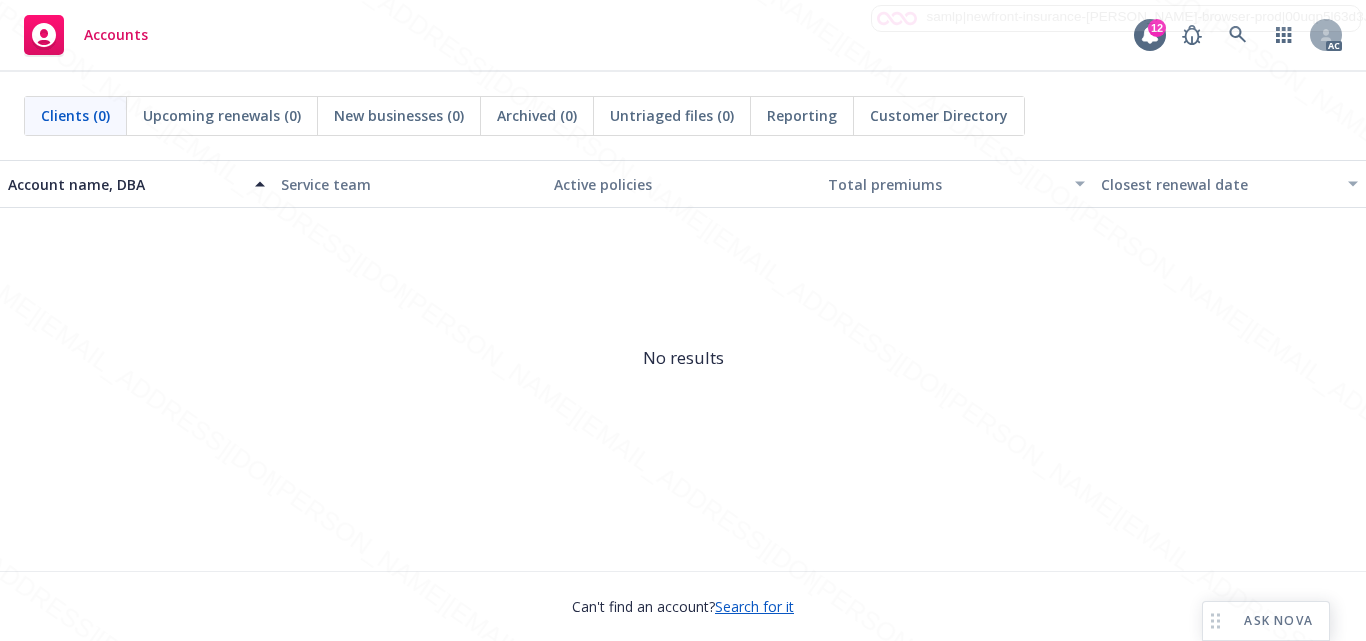click on "No results" at bounding box center [683, 358] 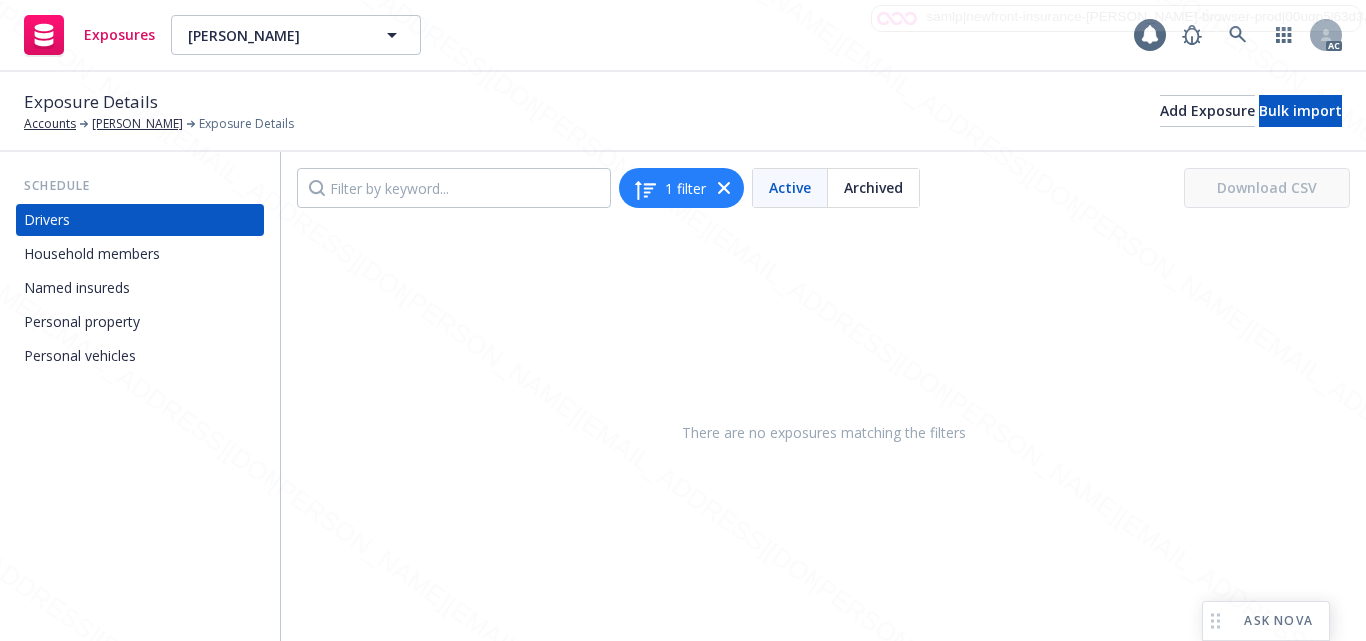 scroll, scrollTop: 0, scrollLeft: 0, axis: both 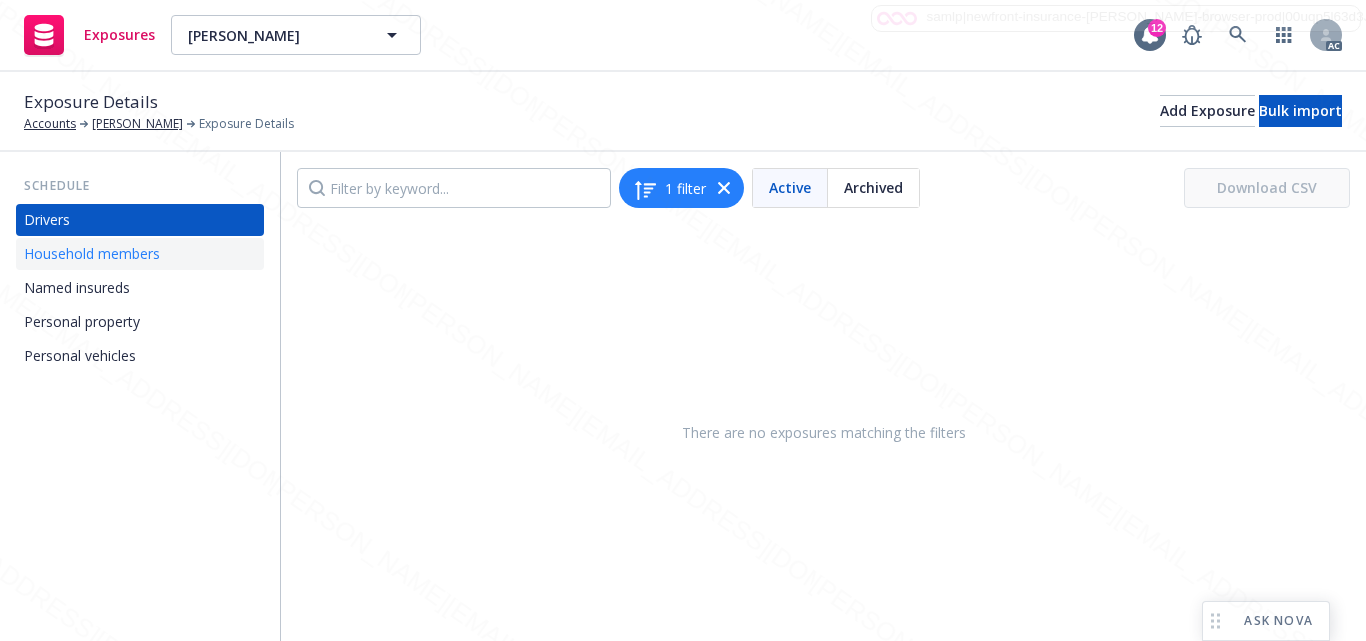 click on "Household members" at bounding box center [92, 254] 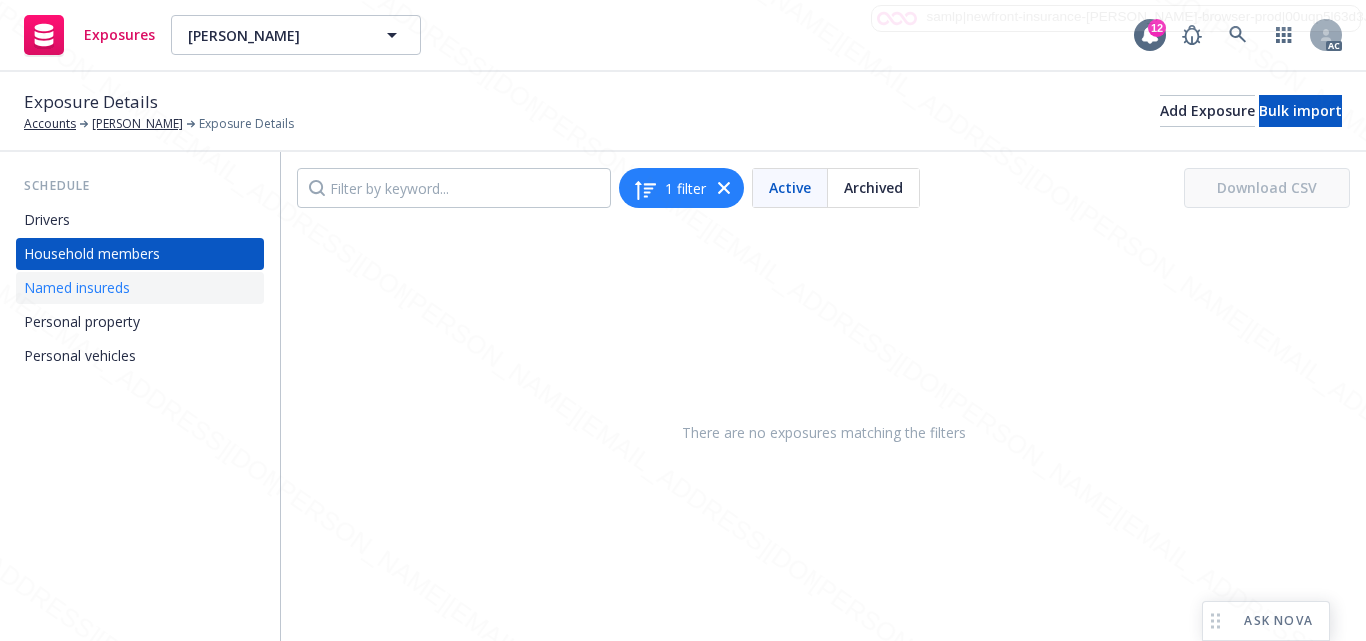 click on "Named insureds" at bounding box center (77, 288) 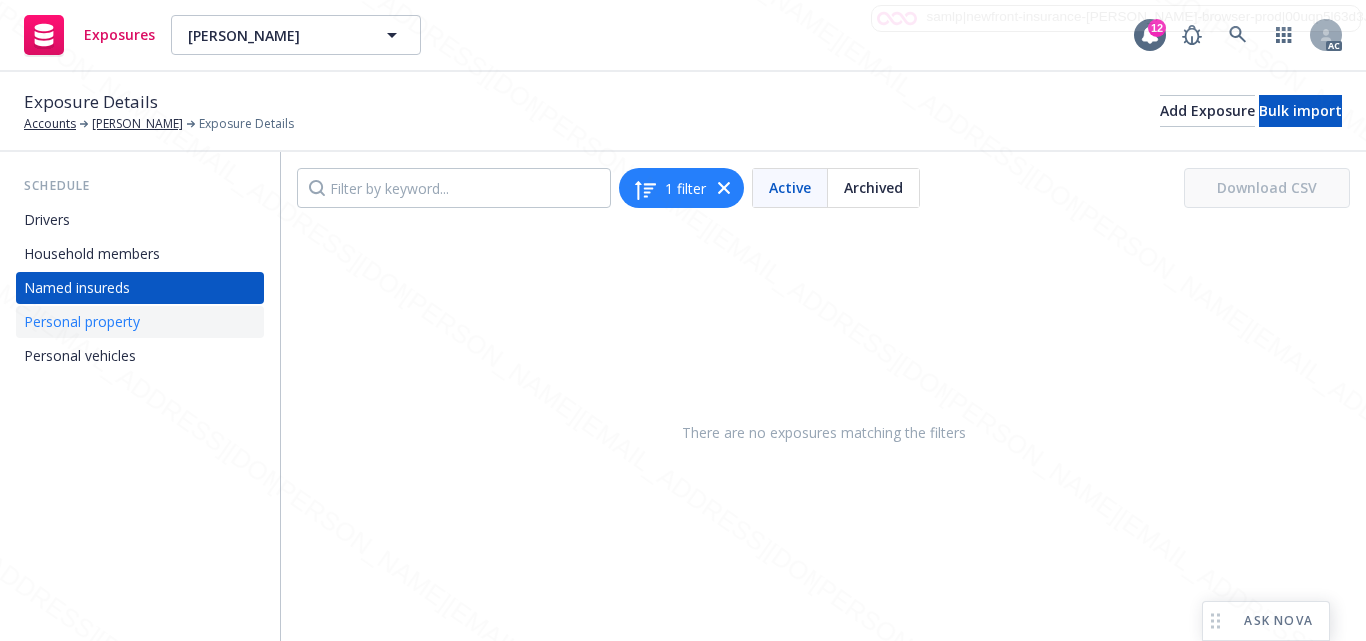 click on "Personal property" at bounding box center (82, 322) 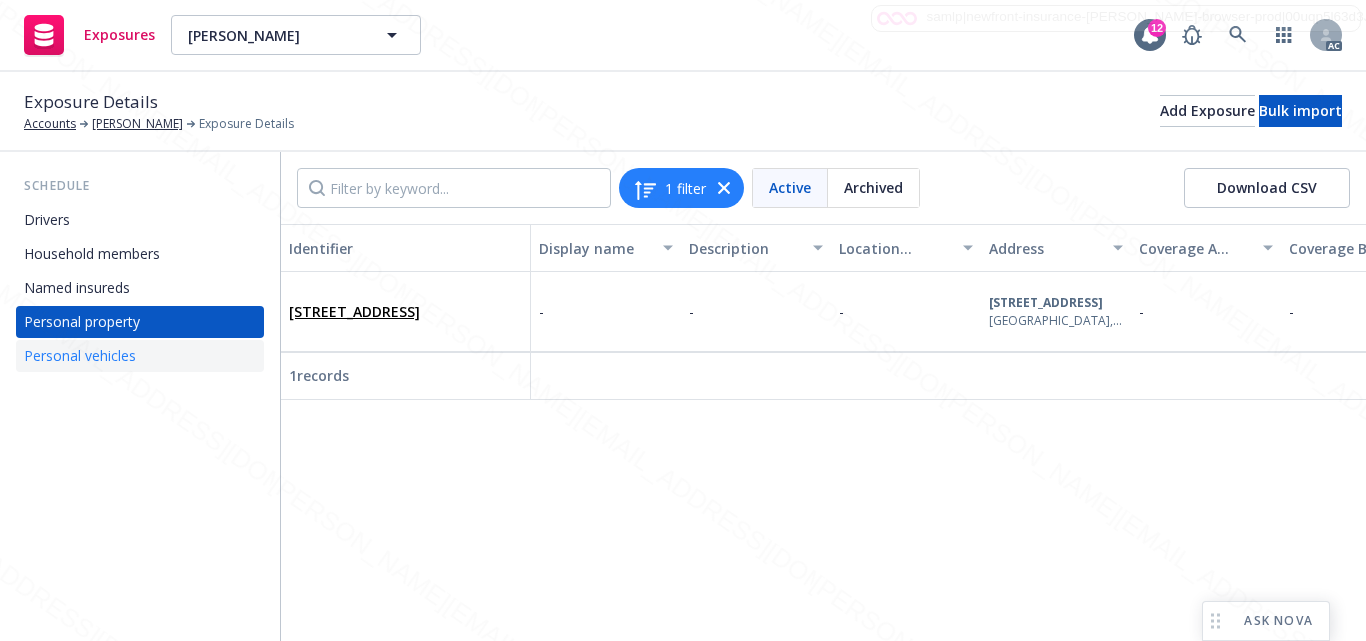 click on "Personal vehicles" at bounding box center (80, 356) 